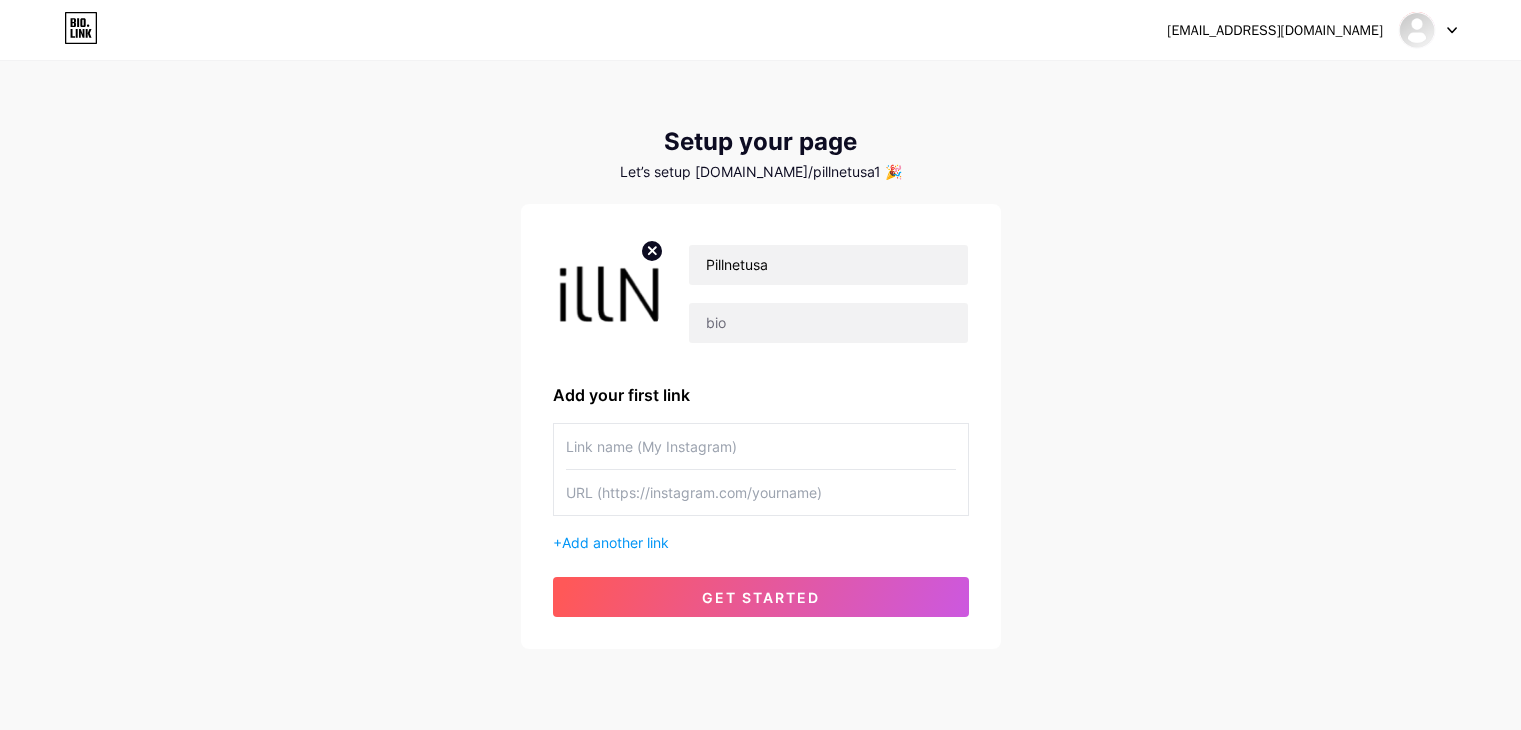 scroll, scrollTop: 0, scrollLeft: 0, axis: both 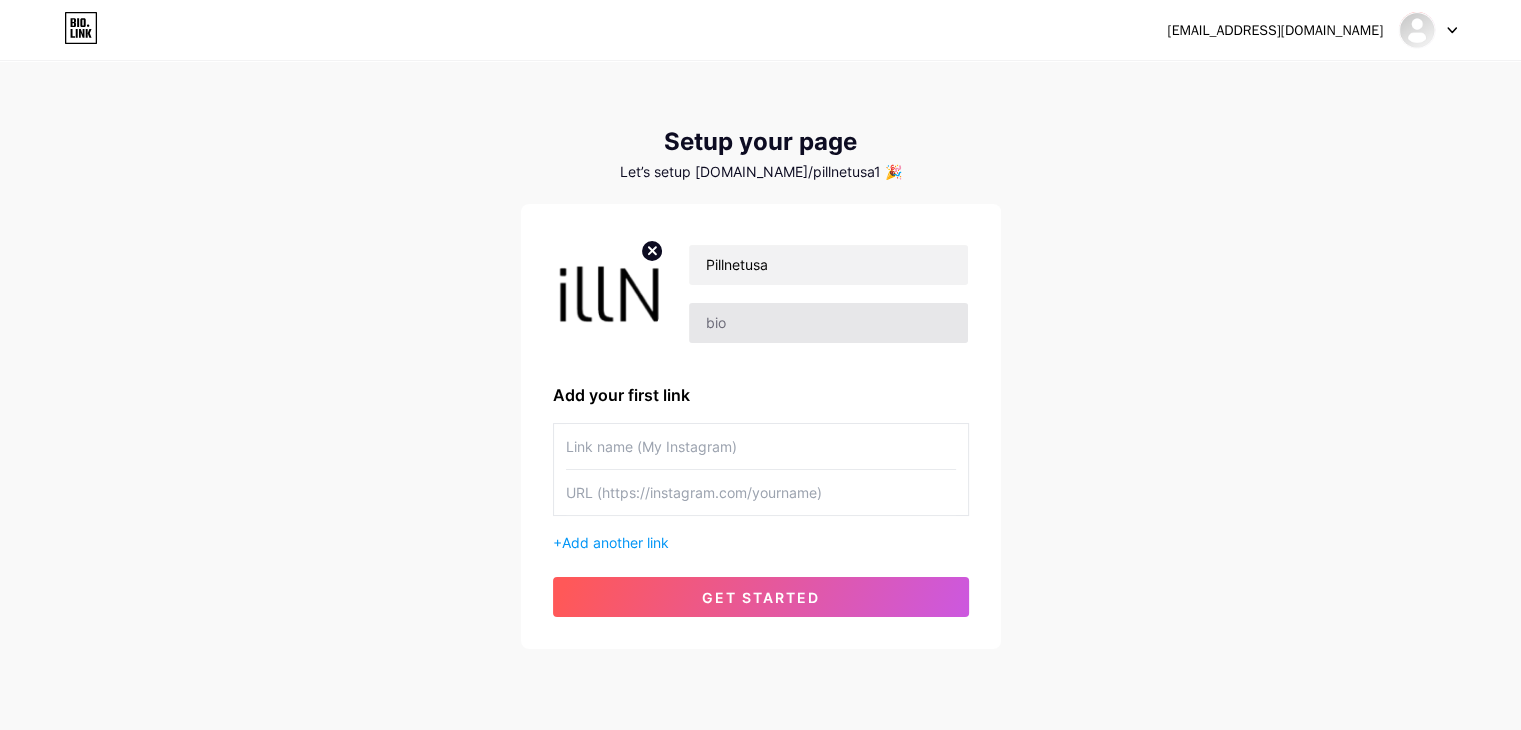 drag, startPoint x: 0, startPoint y: 0, endPoint x: 736, endPoint y: 326, distance: 804.9671 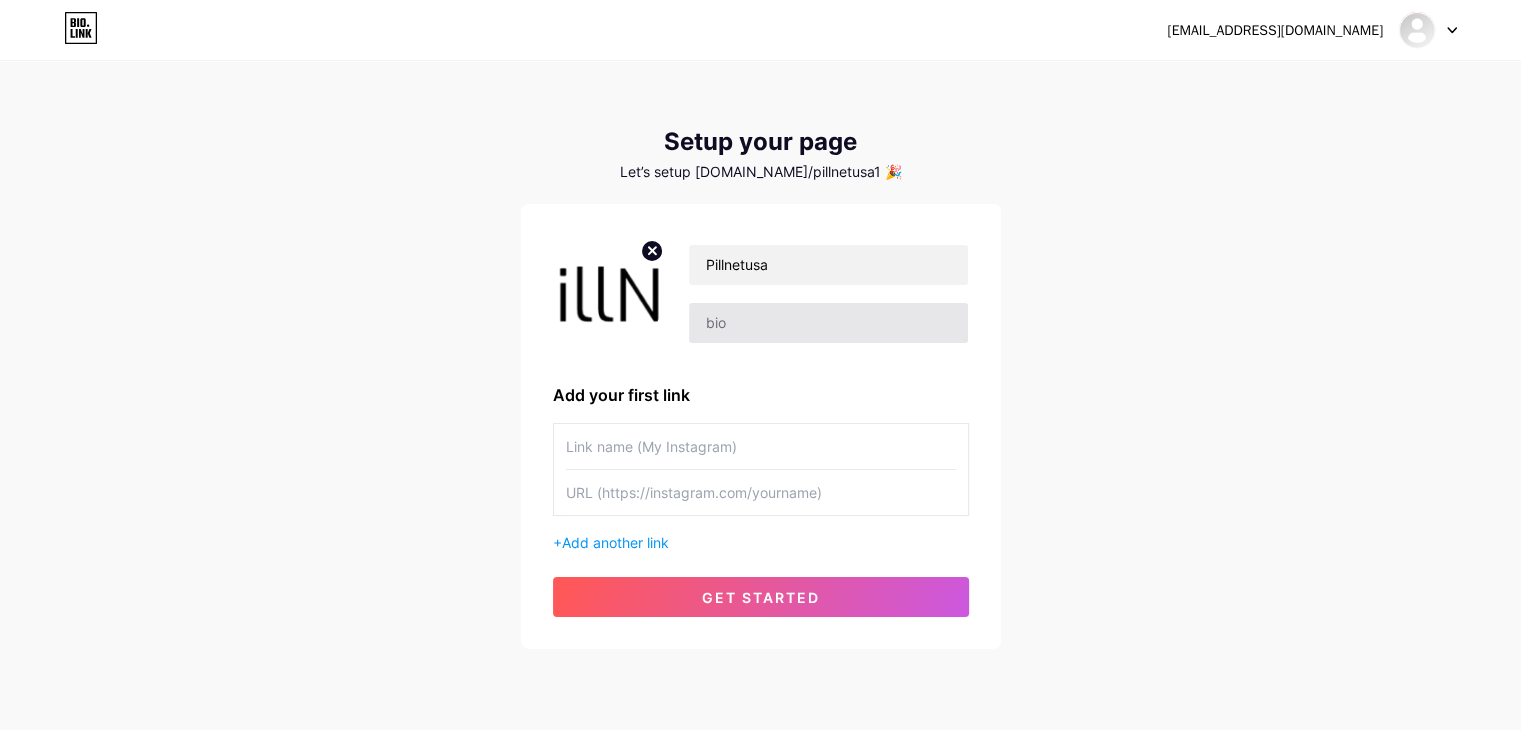 click at bounding box center [828, 323] 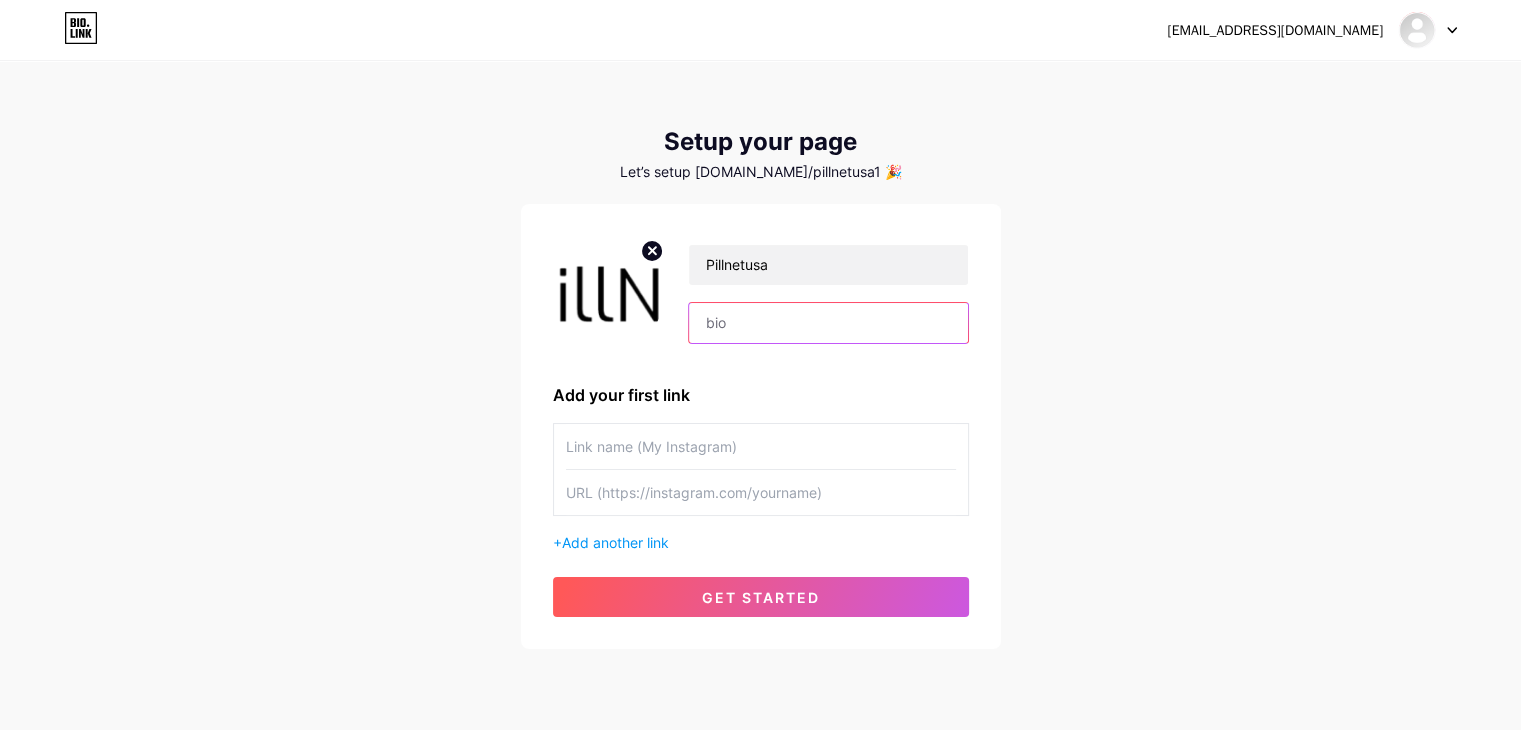 paste on "Buy [MEDICAL_DATA] 100mg Tablet Online – Fast, Safe & Trusted Pain Relief is a widely used prescription painkiller designed to treat moderate to moderately severe pain. Whether you’re dealing with post-surgical discomfort, chronic conditions like [MEDICAL_DATA], or injury-related pain, [MEDICAL_DATA] offers reliable, fast-acting relief. As a centrally acting [MEDICAL_DATA], [MEDICAL_DATA] works by altering how your brain and nervous system respond to pain, making it an effective solution when over-the-counter medications fall s" 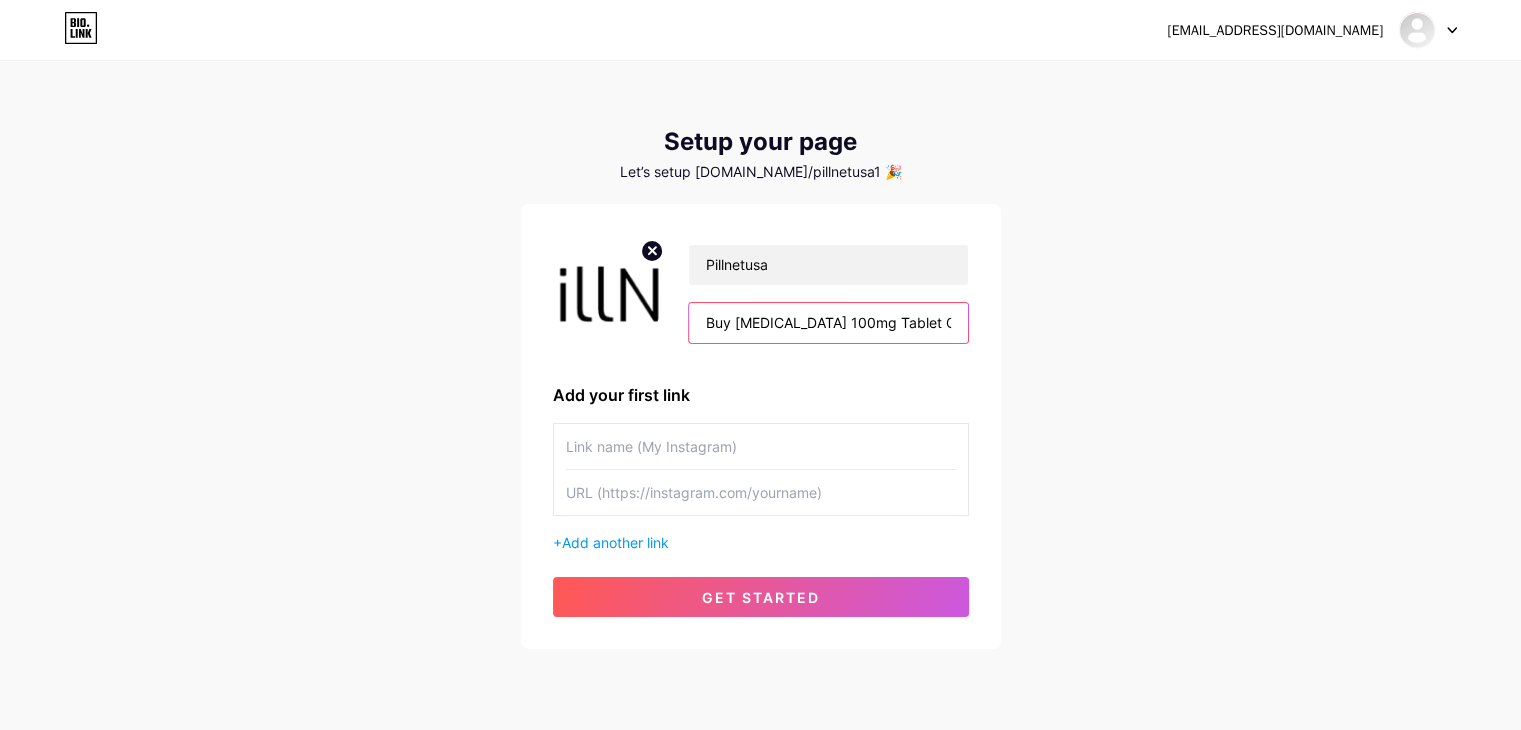 scroll, scrollTop: 0, scrollLeft: 3086, axis: horizontal 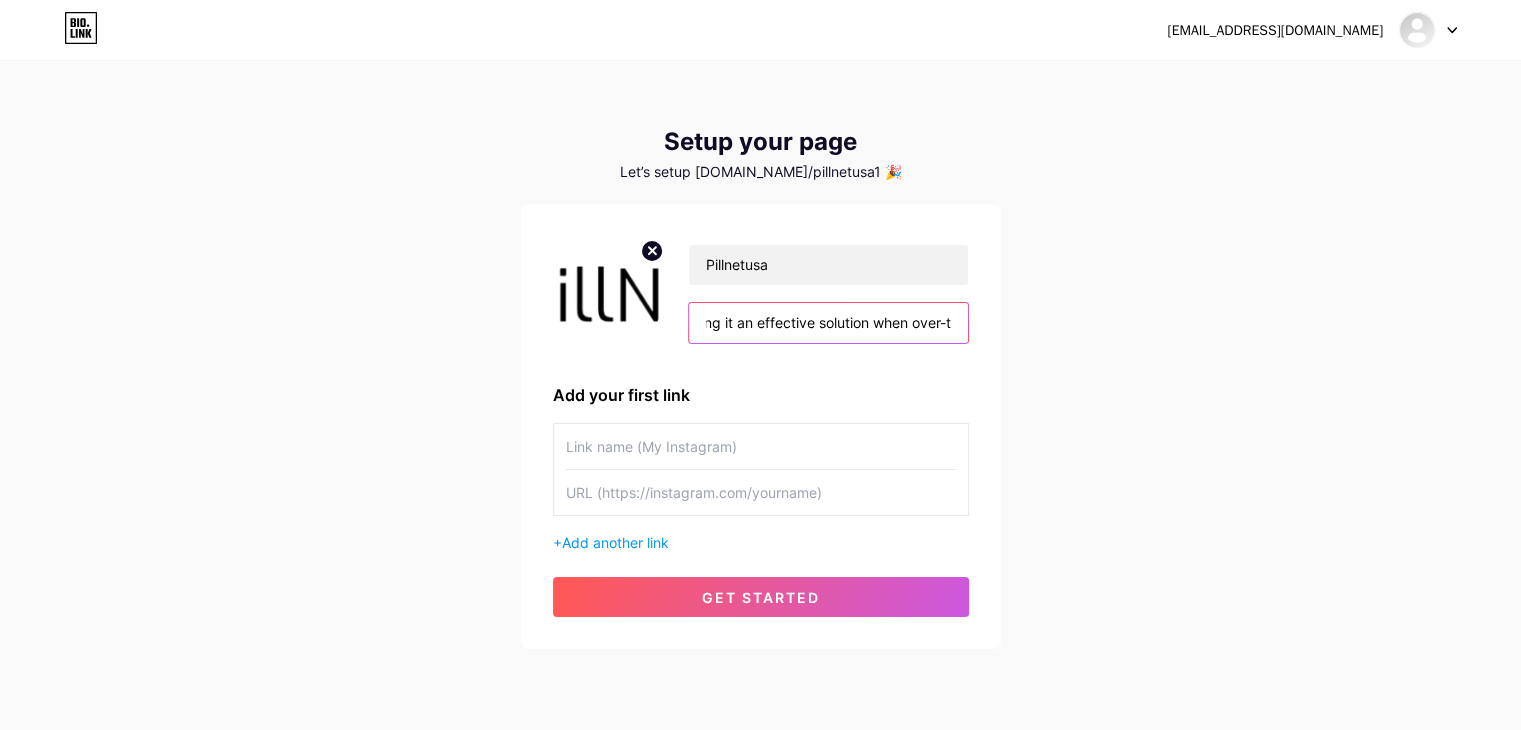 type on "Buy [MEDICAL_DATA] 100mg Tablet Online – Fast, Safe & Trusted Pain Relief is a widely used prescription painkiller designed to treat moderate to moderately severe pain. Whether you’re dealing with post-surgical discomfort, chronic conditions like [MEDICAL_DATA], or injury-related pain, [MEDICAL_DATA] offers reliable, fast-acting relief. As a centrally acting [MEDICAL_DATA], [MEDICAL_DATA] works by altering how your brain and nervous system respond to pain, making it an effective solution when over-the-counter medications fall s" 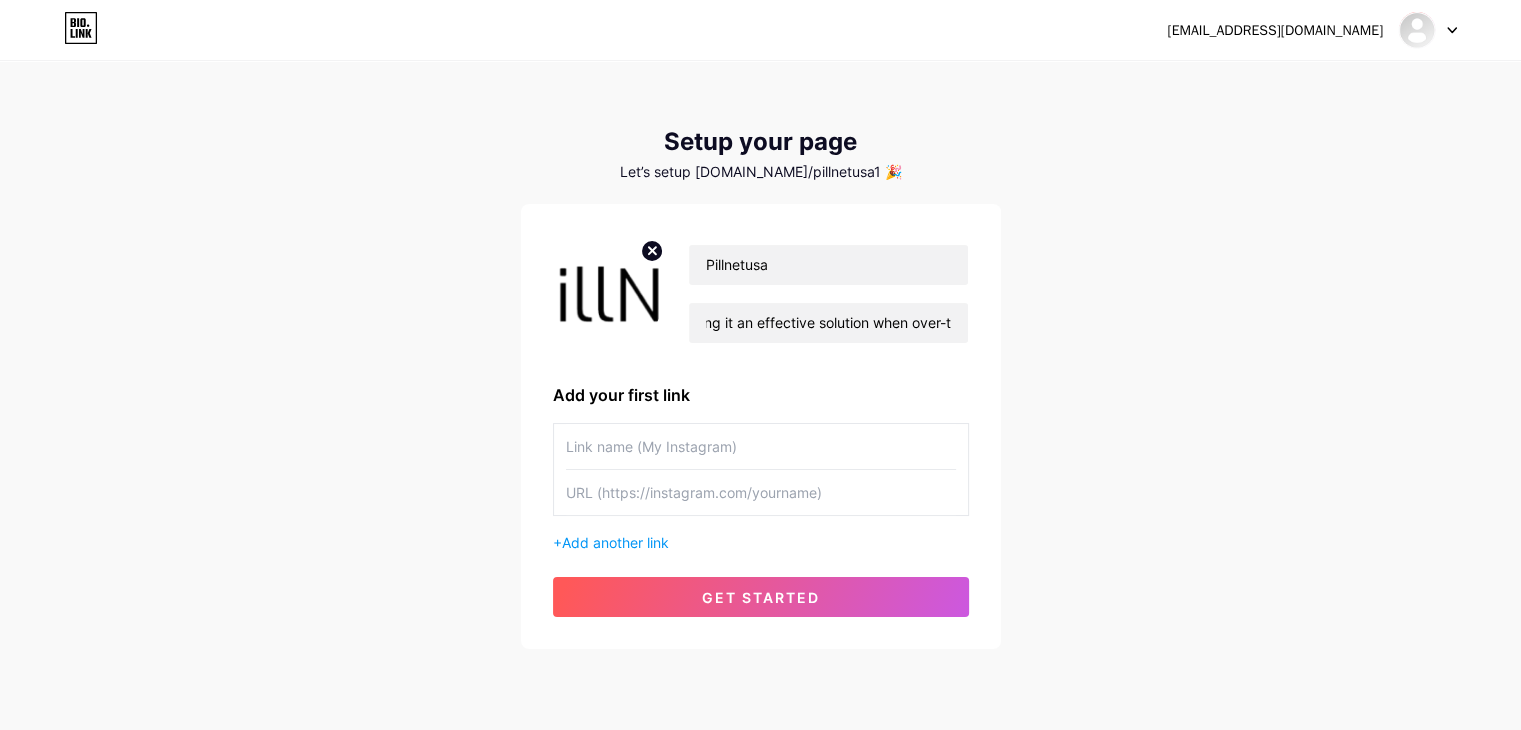 click at bounding box center [761, 446] 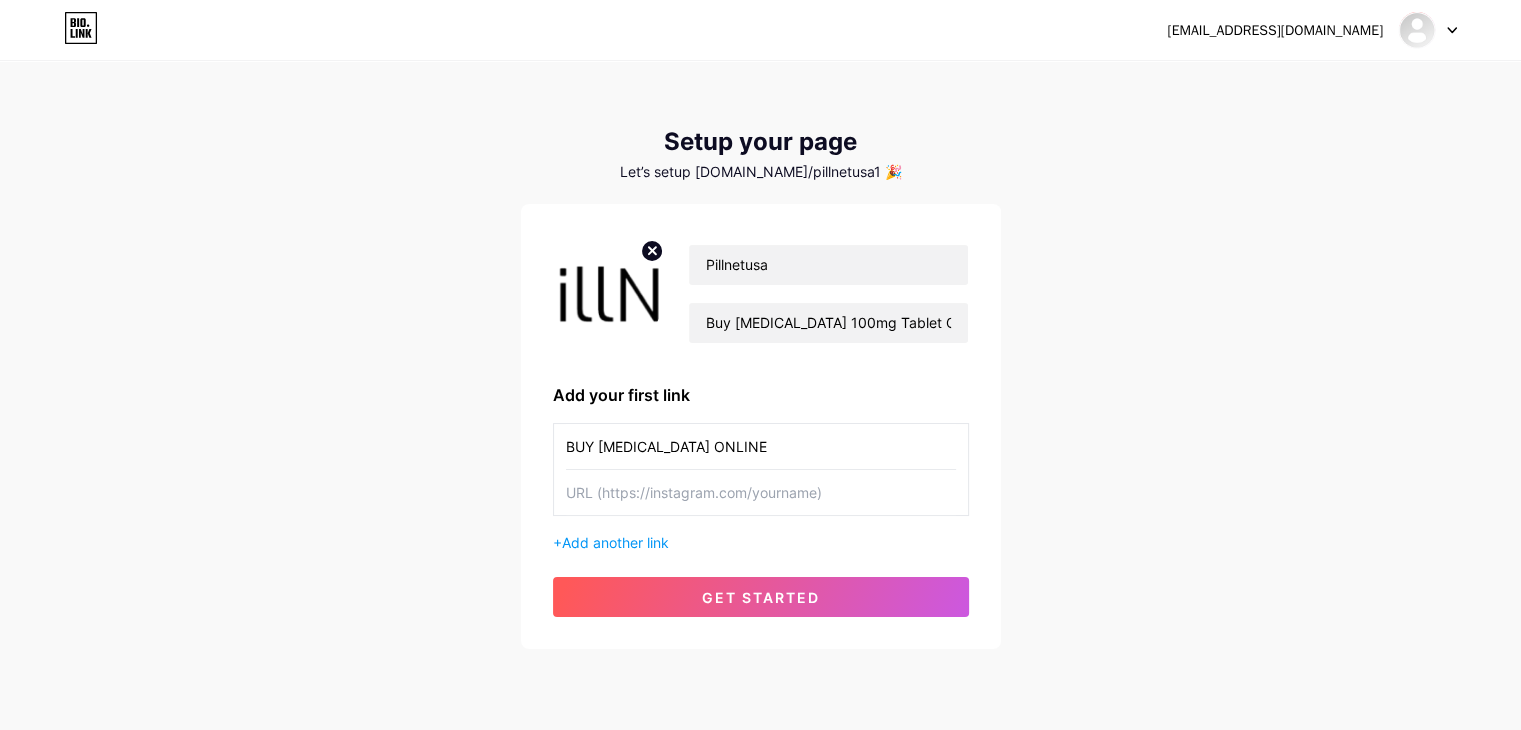 type on "BUY [MEDICAL_DATA] ONLINE" 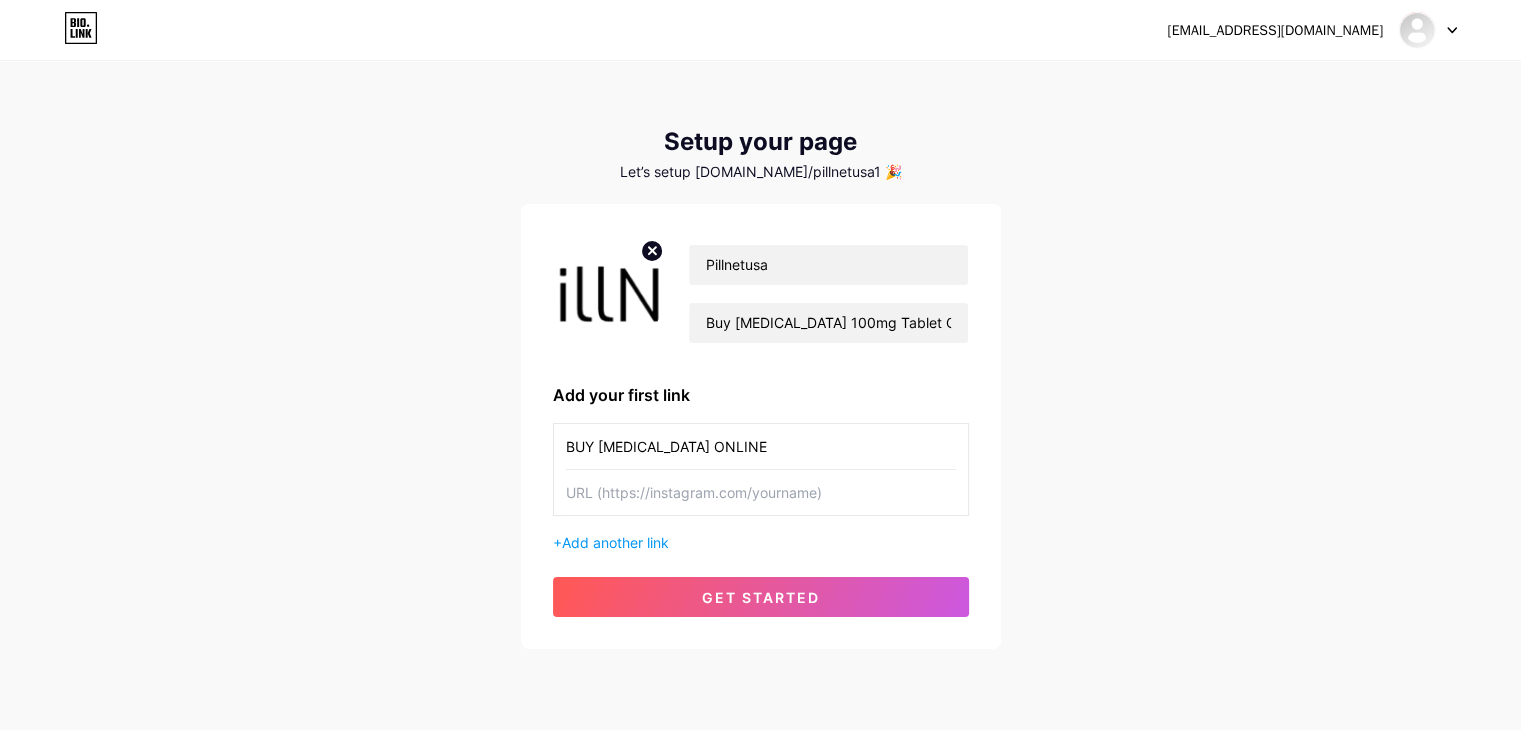 paste on "[URL][DOMAIN_NAME]" 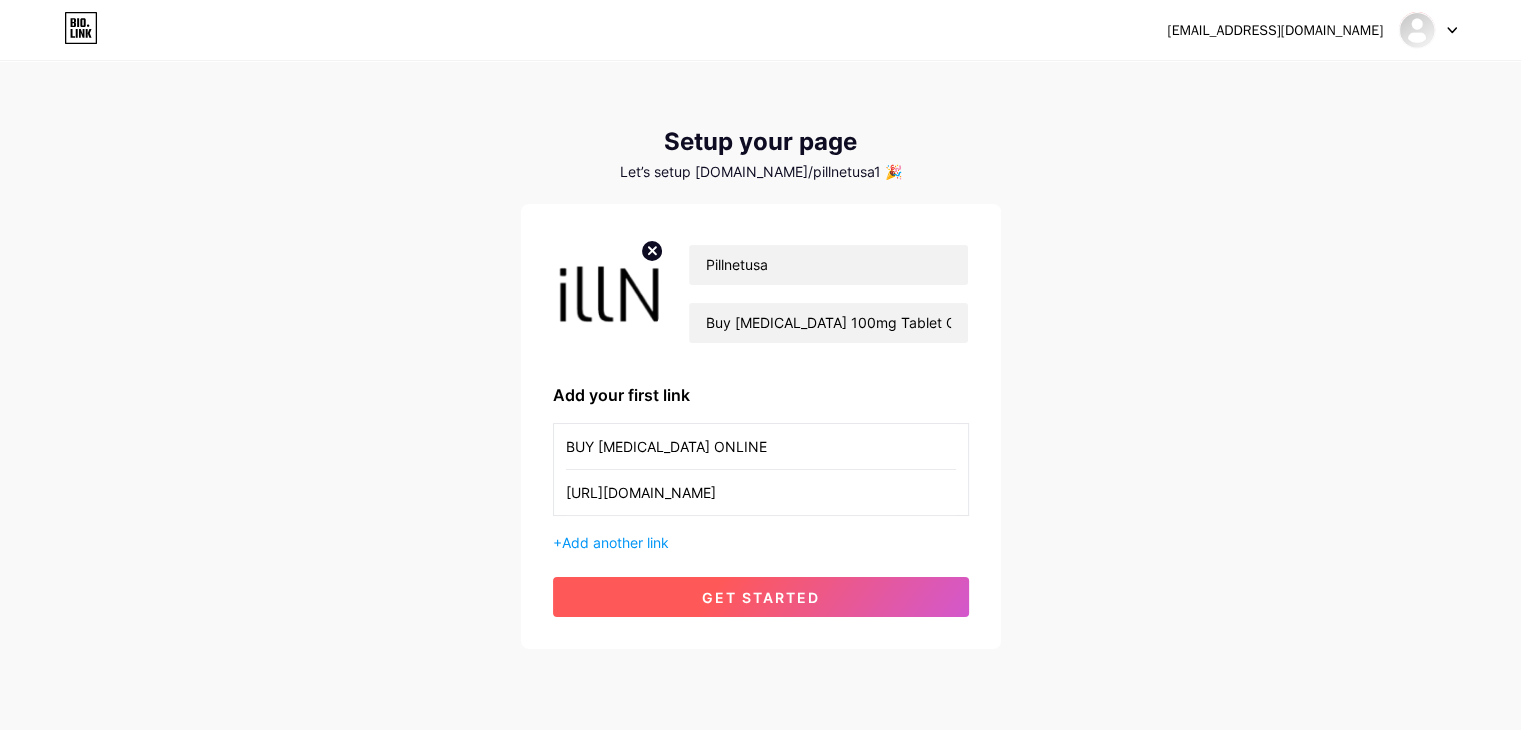 type on "[URL][DOMAIN_NAME]" 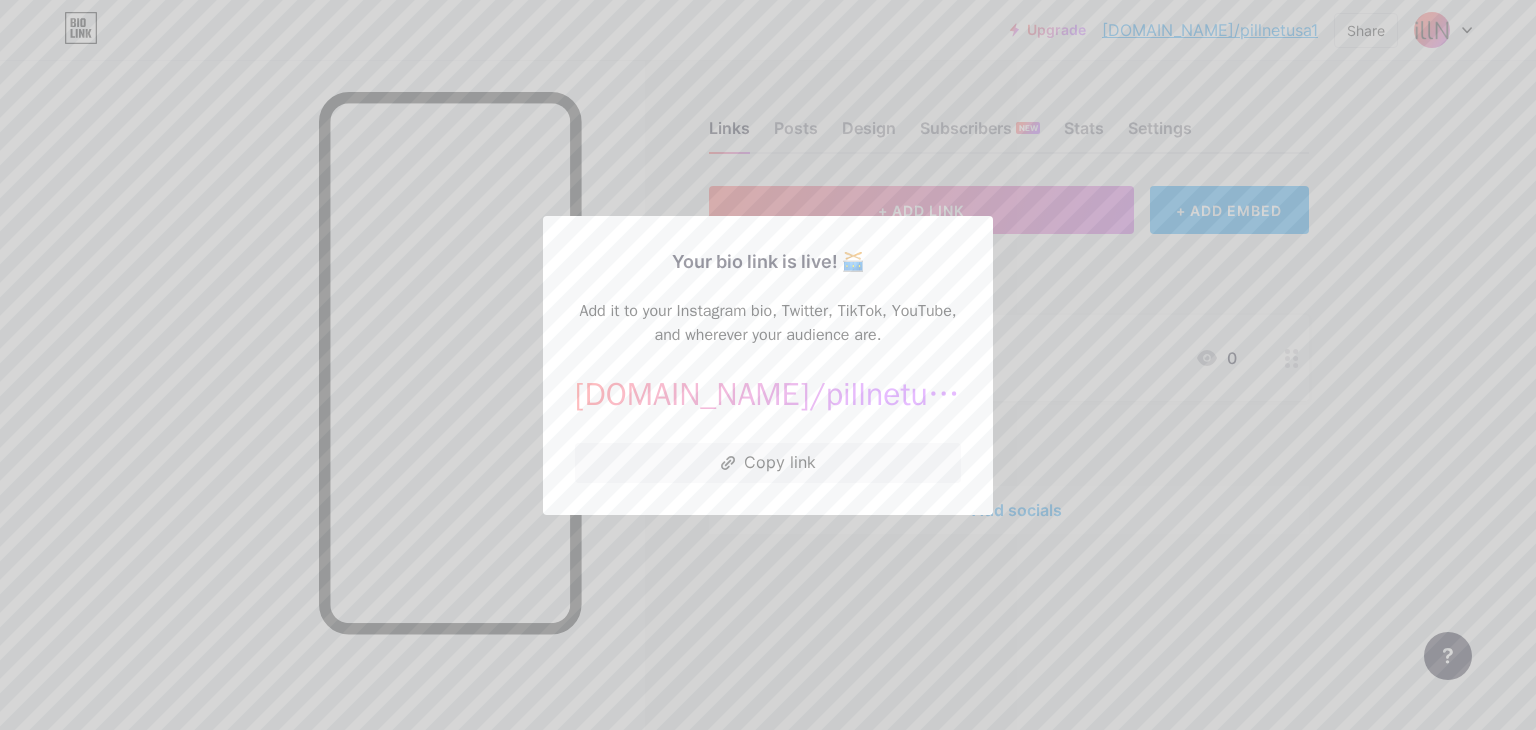 click at bounding box center [768, 365] 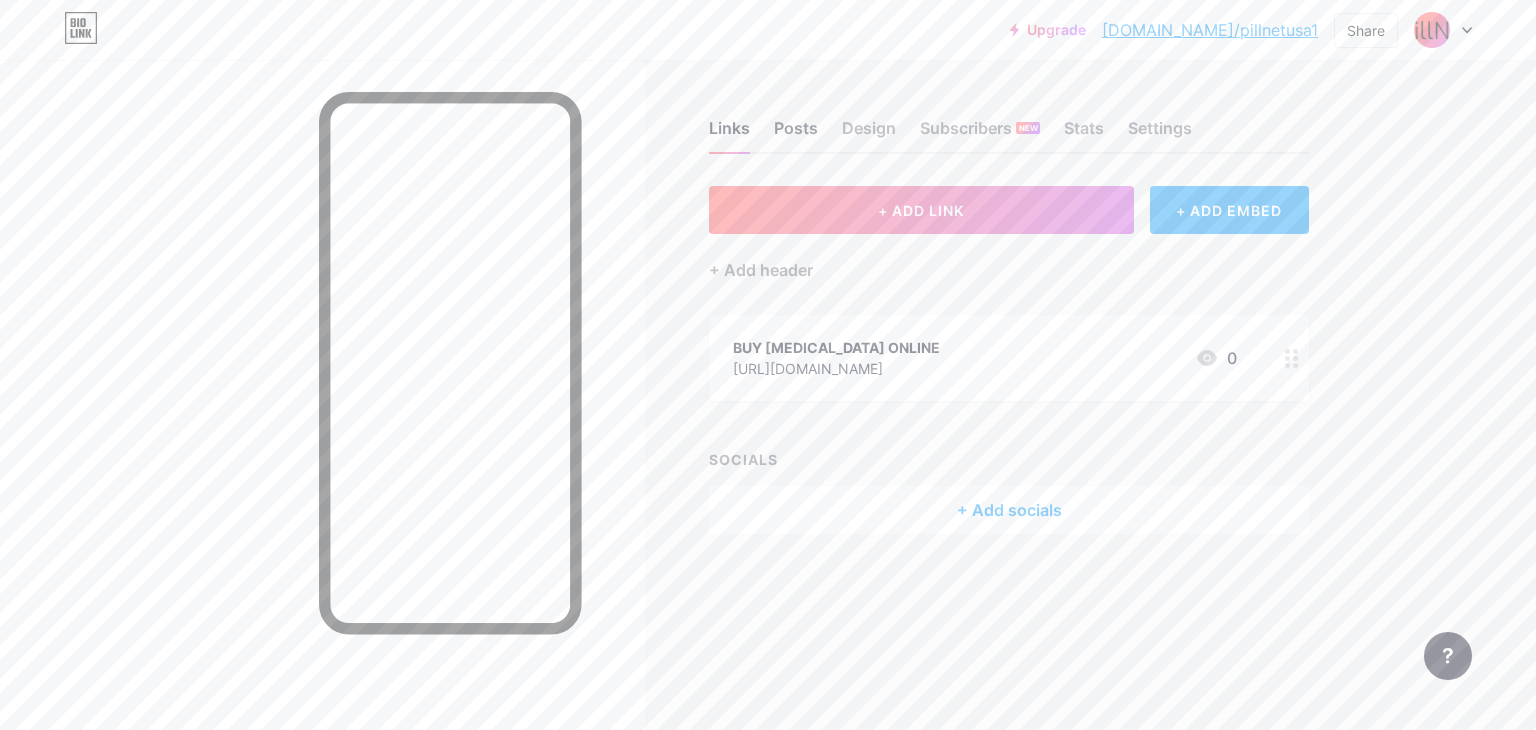 click on "Posts" at bounding box center (796, 134) 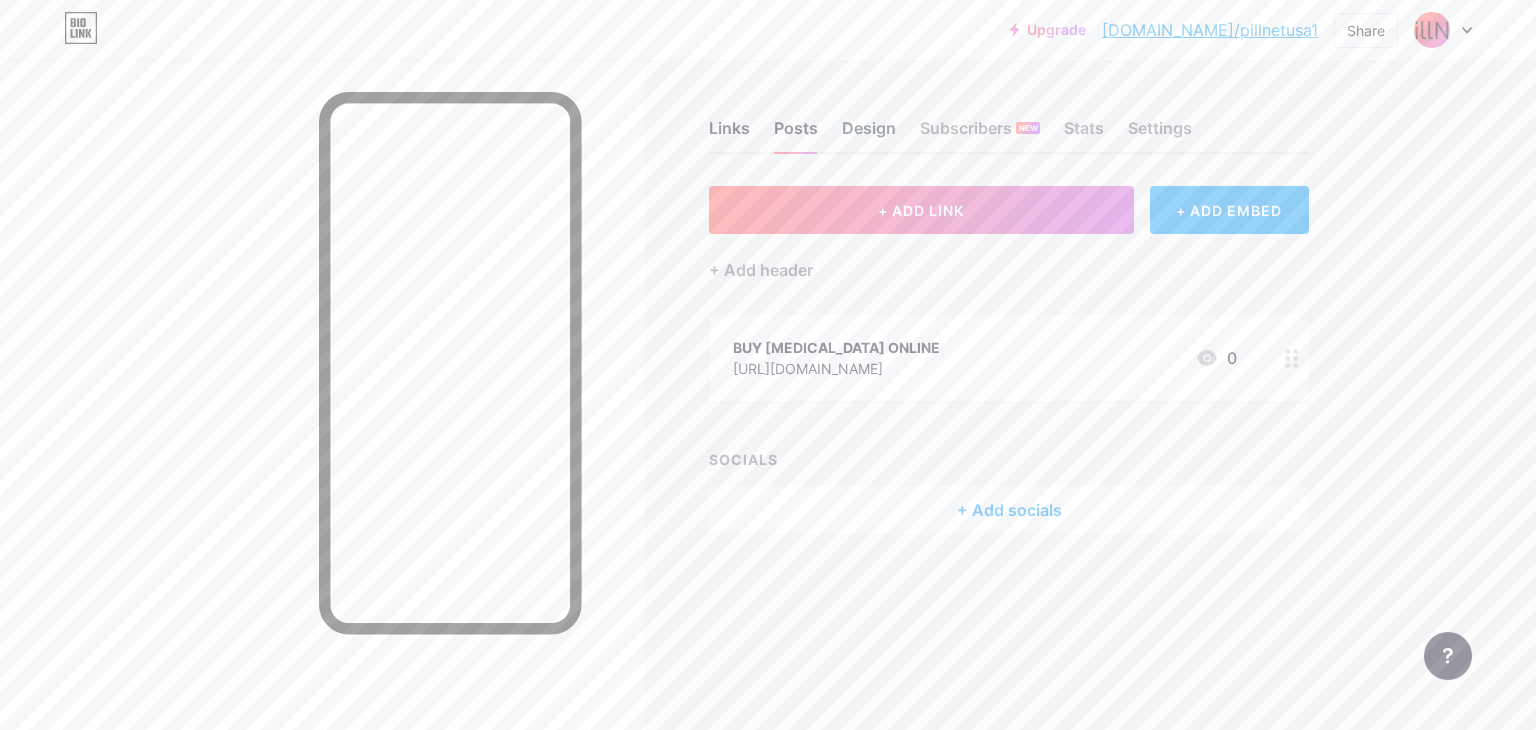 click on "Design" at bounding box center (869, 134) 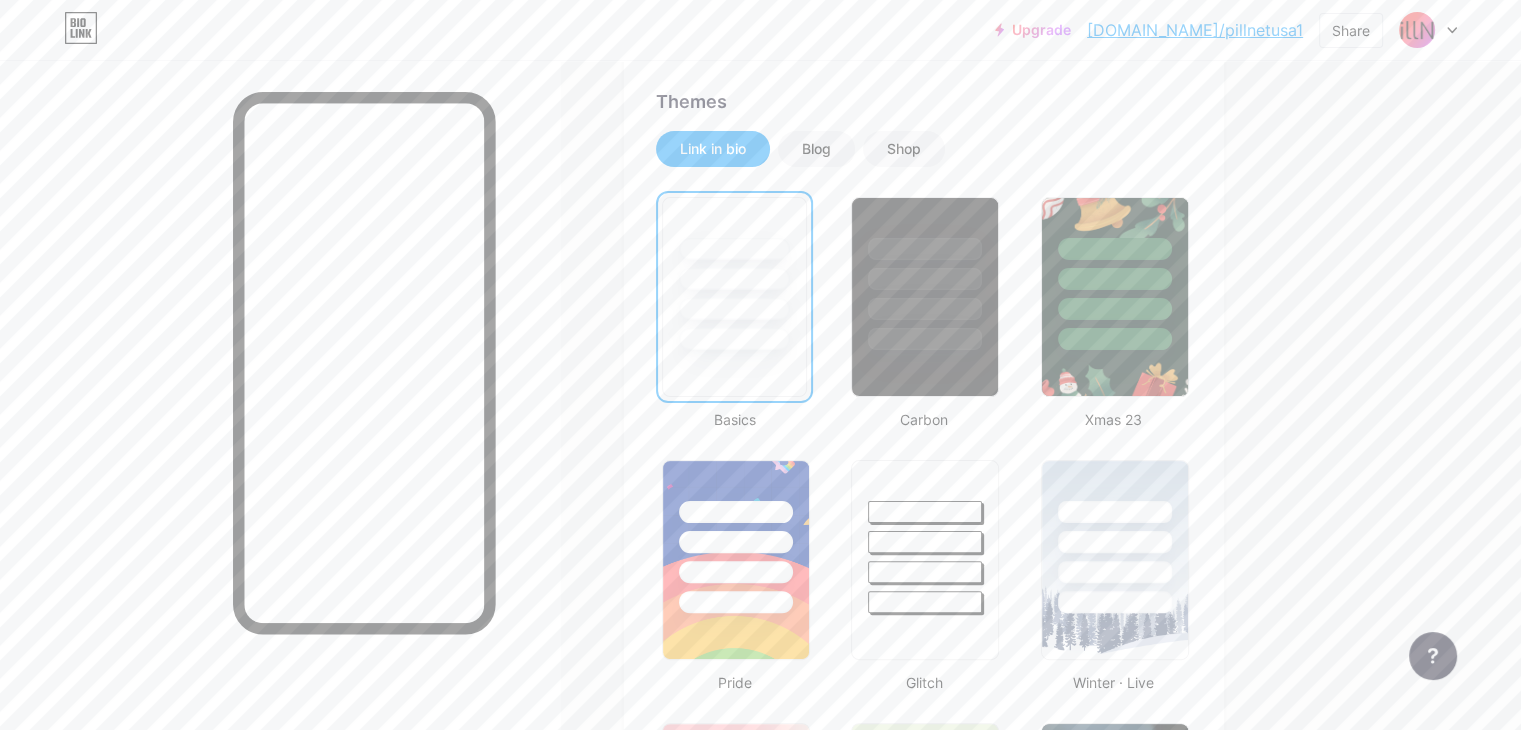 scroll, scrollTop: 900, scrollLeft: 0, axis: vertical 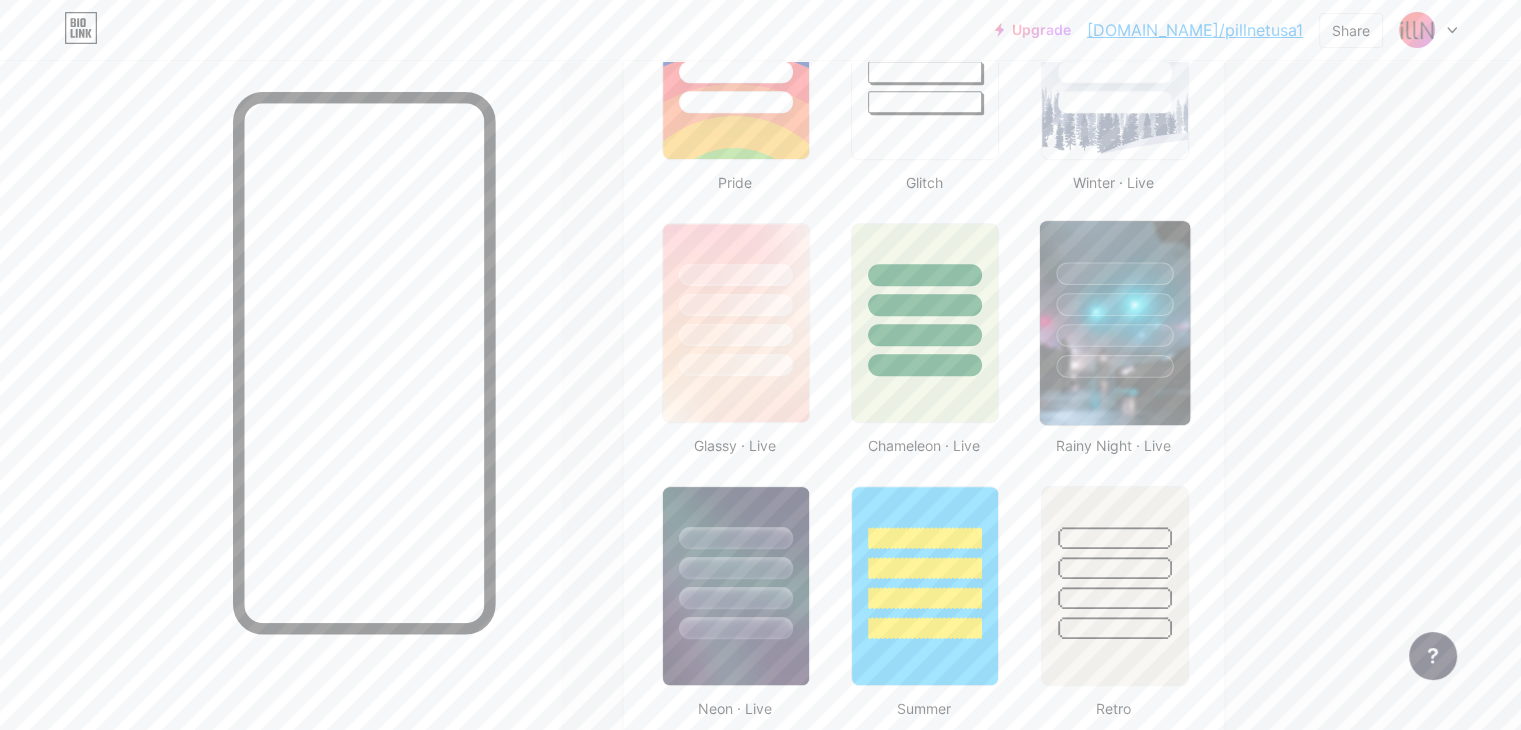 click at bounding box center (1114, 366) 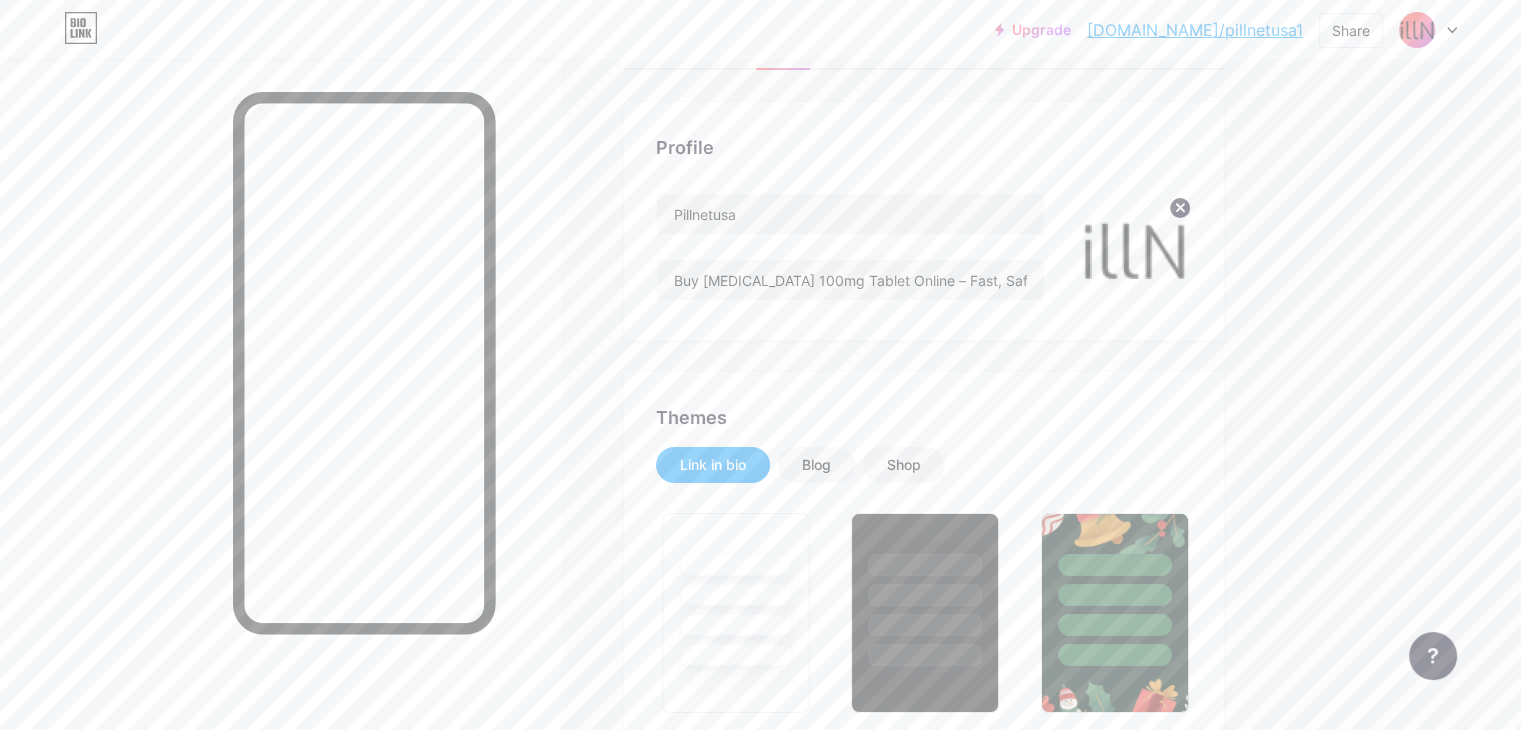 scroll, scrollTop: 0, scrollLeft: 0, axis: both 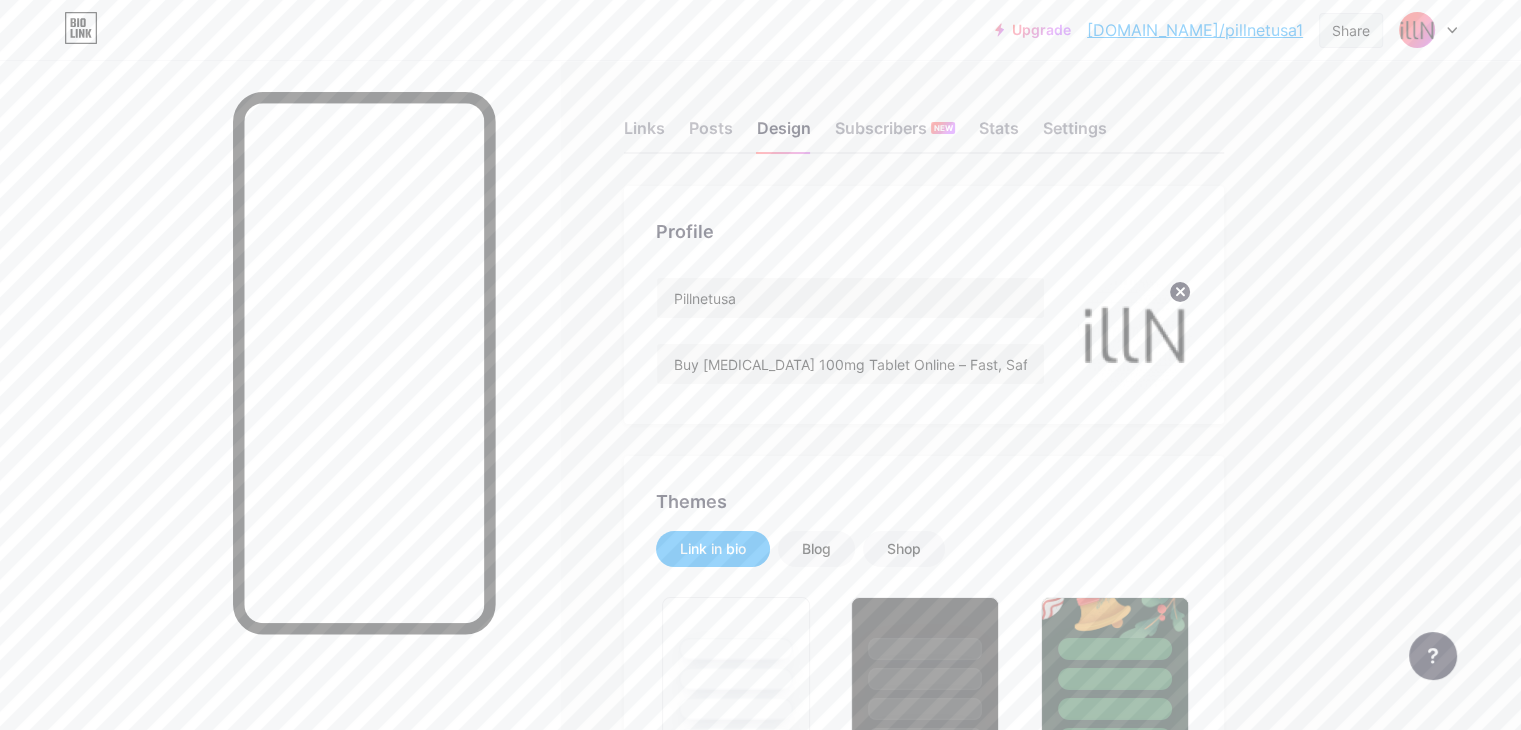 click on "Share" at bounding box center [1351, 30] 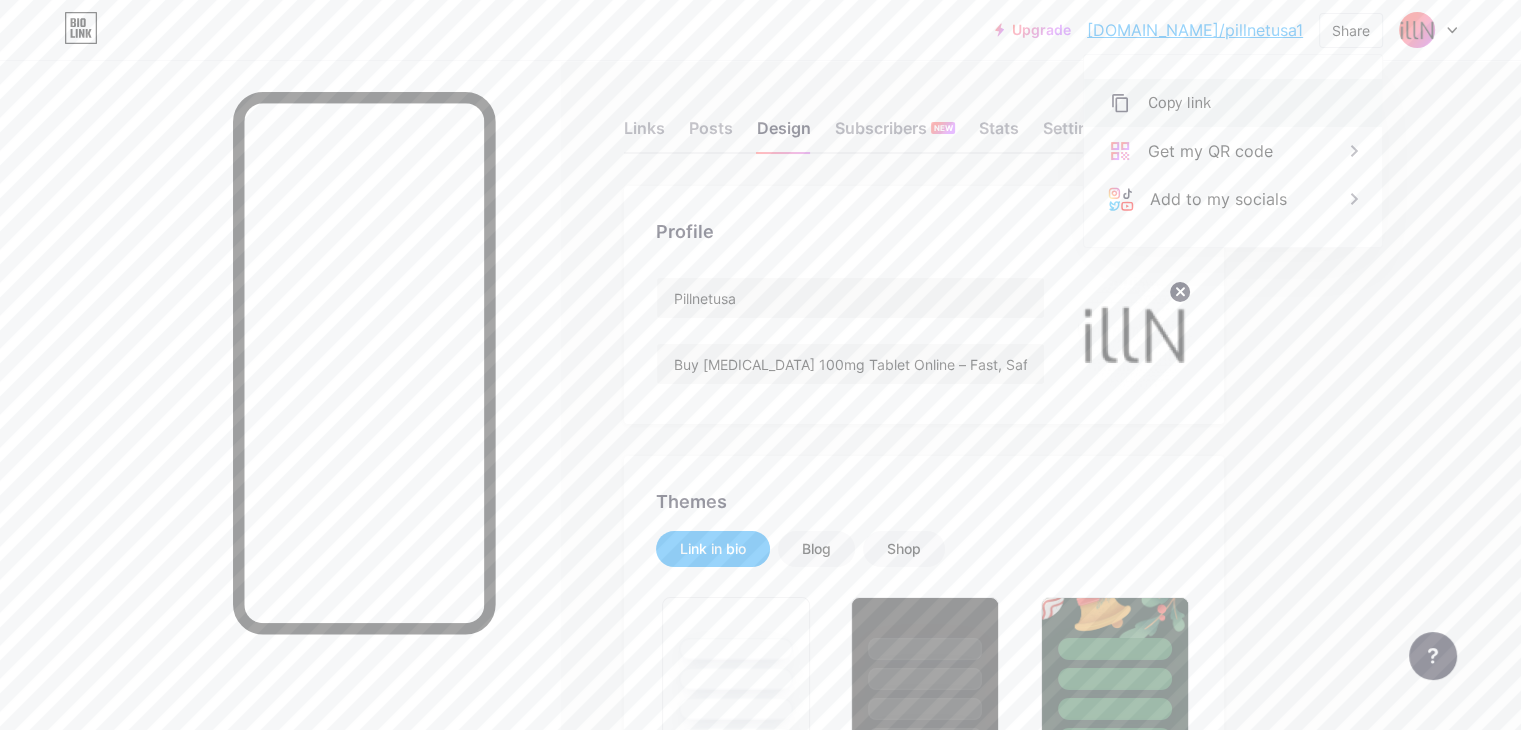 click on "Copy link" at bounding box center (1233, 103) 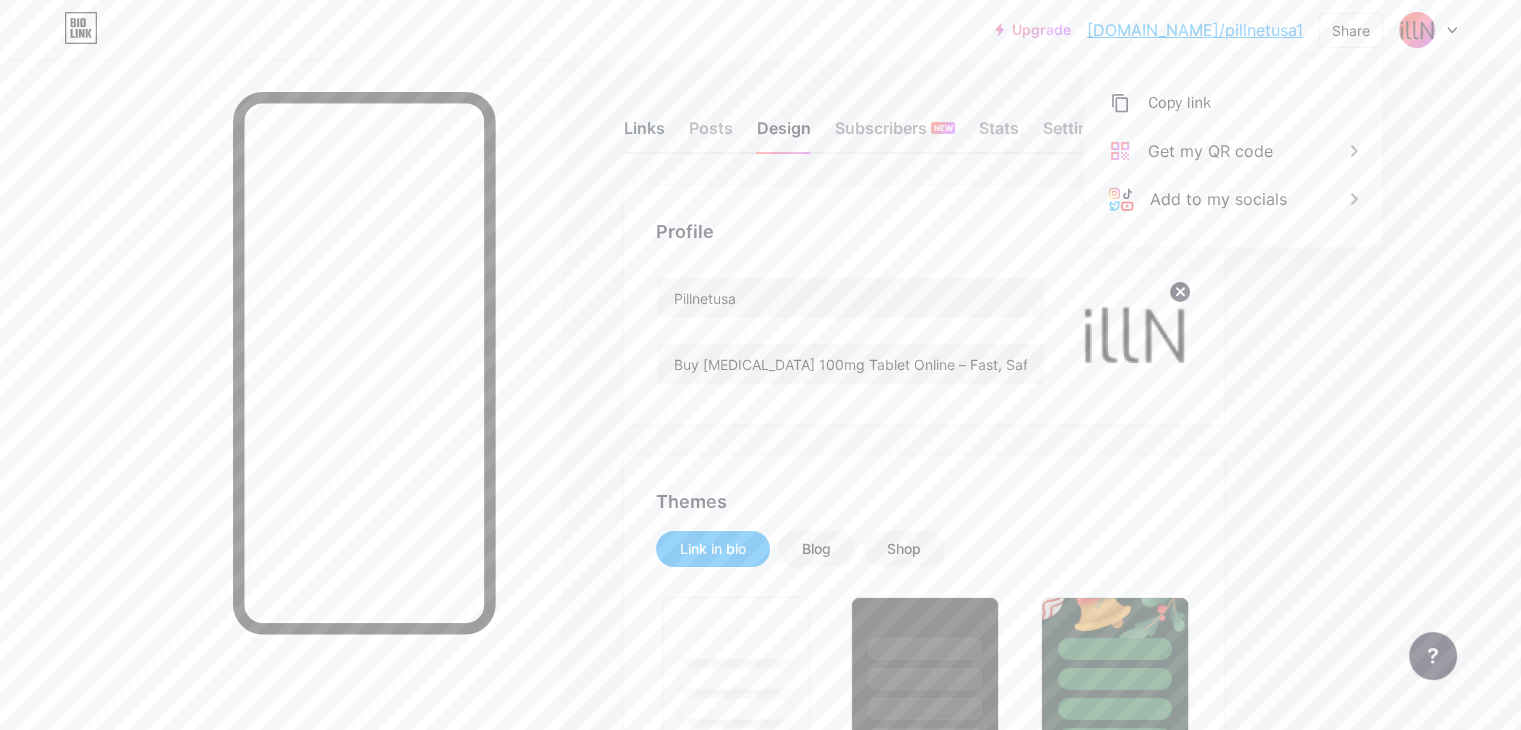 click on "Links" at bounding box center (644, 134) 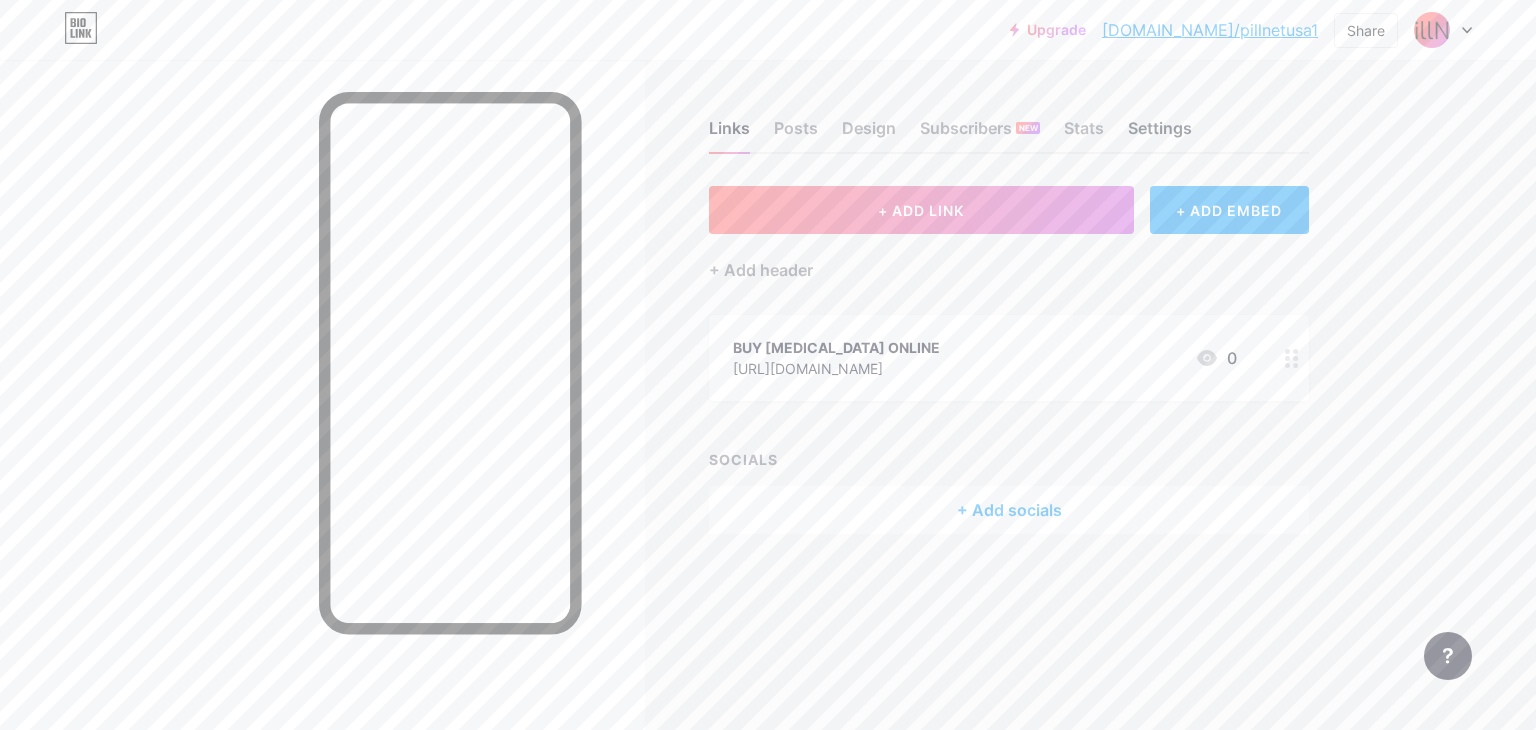 click on "Settings" at bounding box center [1160, 134] 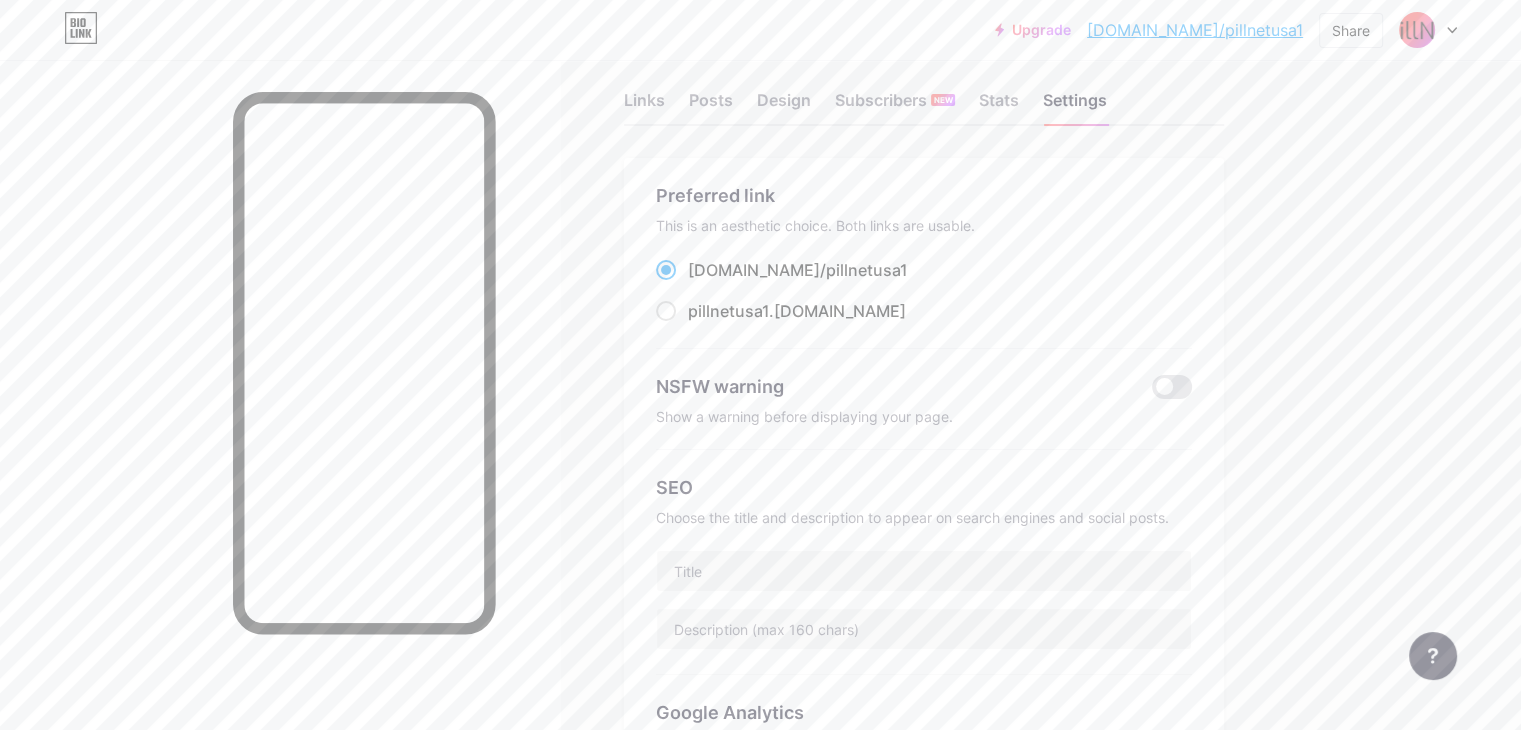 scroll, scrollTop: 0, scrollLeft: 0, axis: both 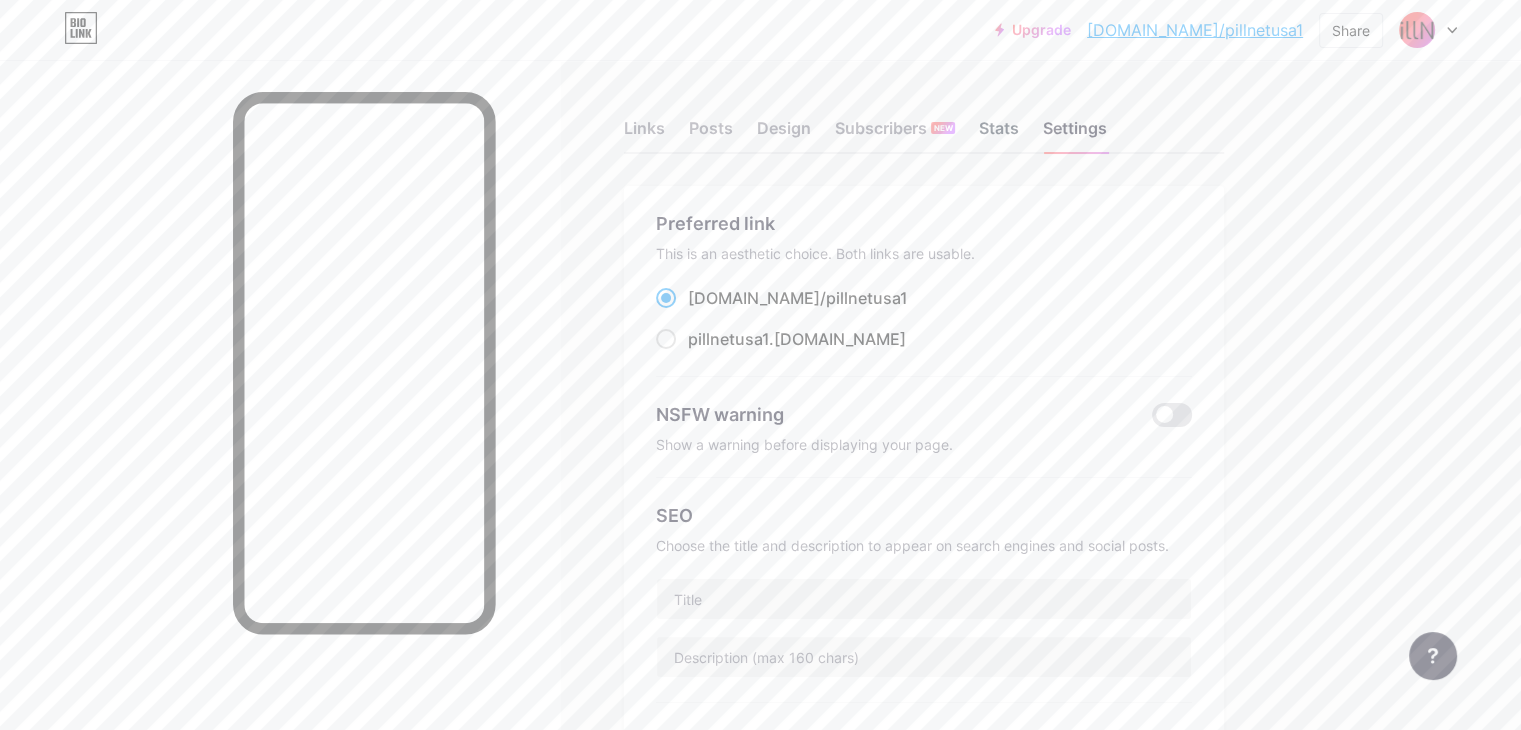 click on "Stats" at bounding box center (999, 134) 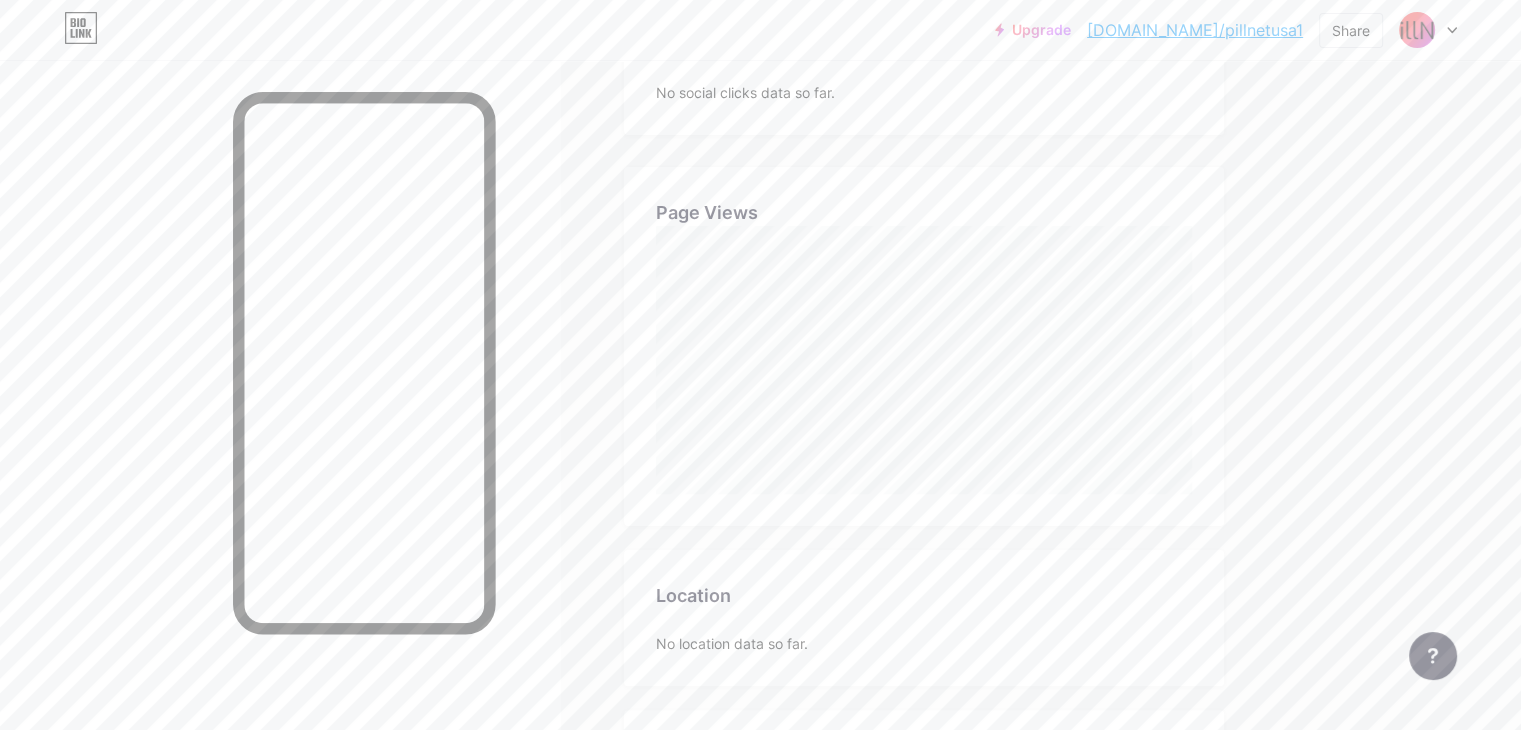 scroll, scrollTop: 182, scrollLeft: 0, axis: vertical 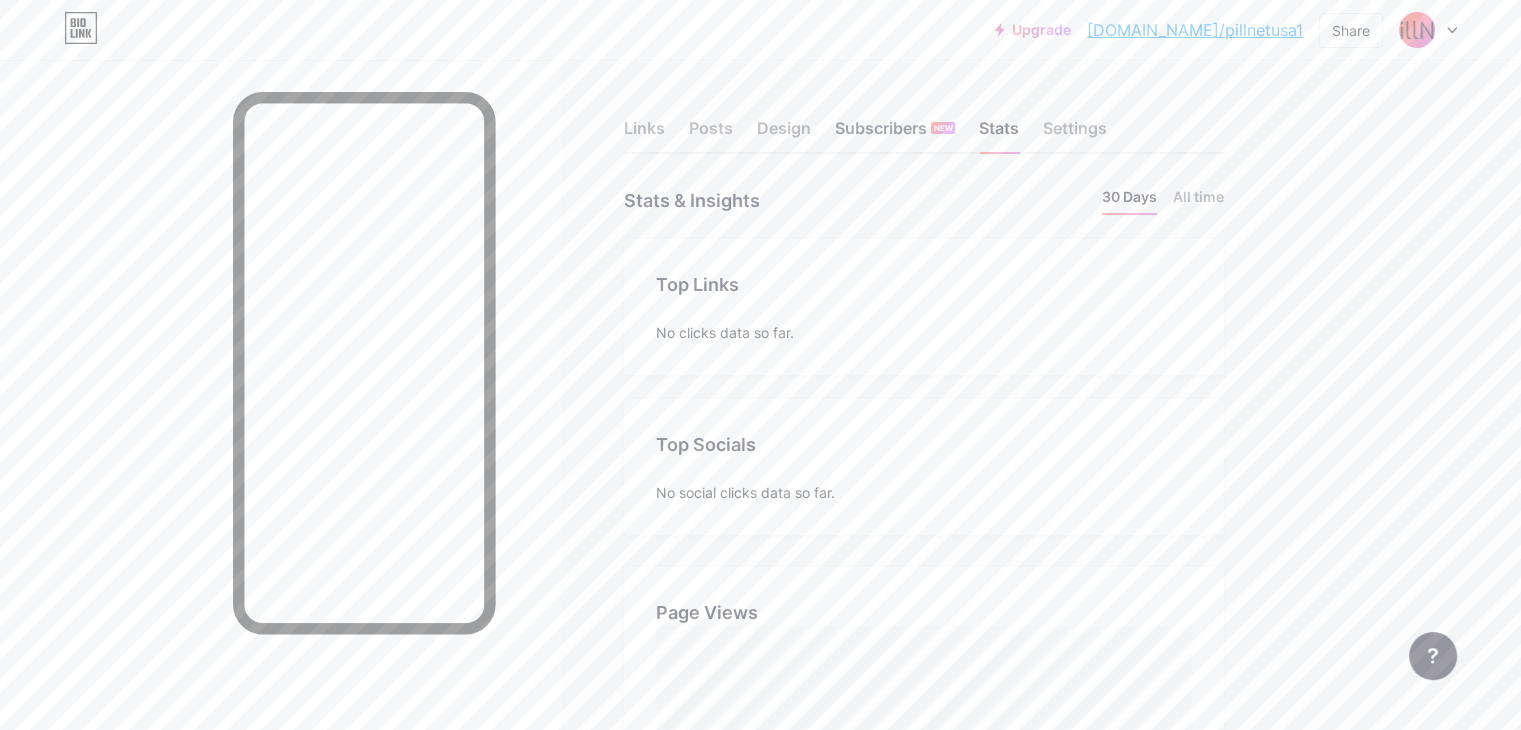click on "Subscribers
NEW" at bounding box center (895, 134) 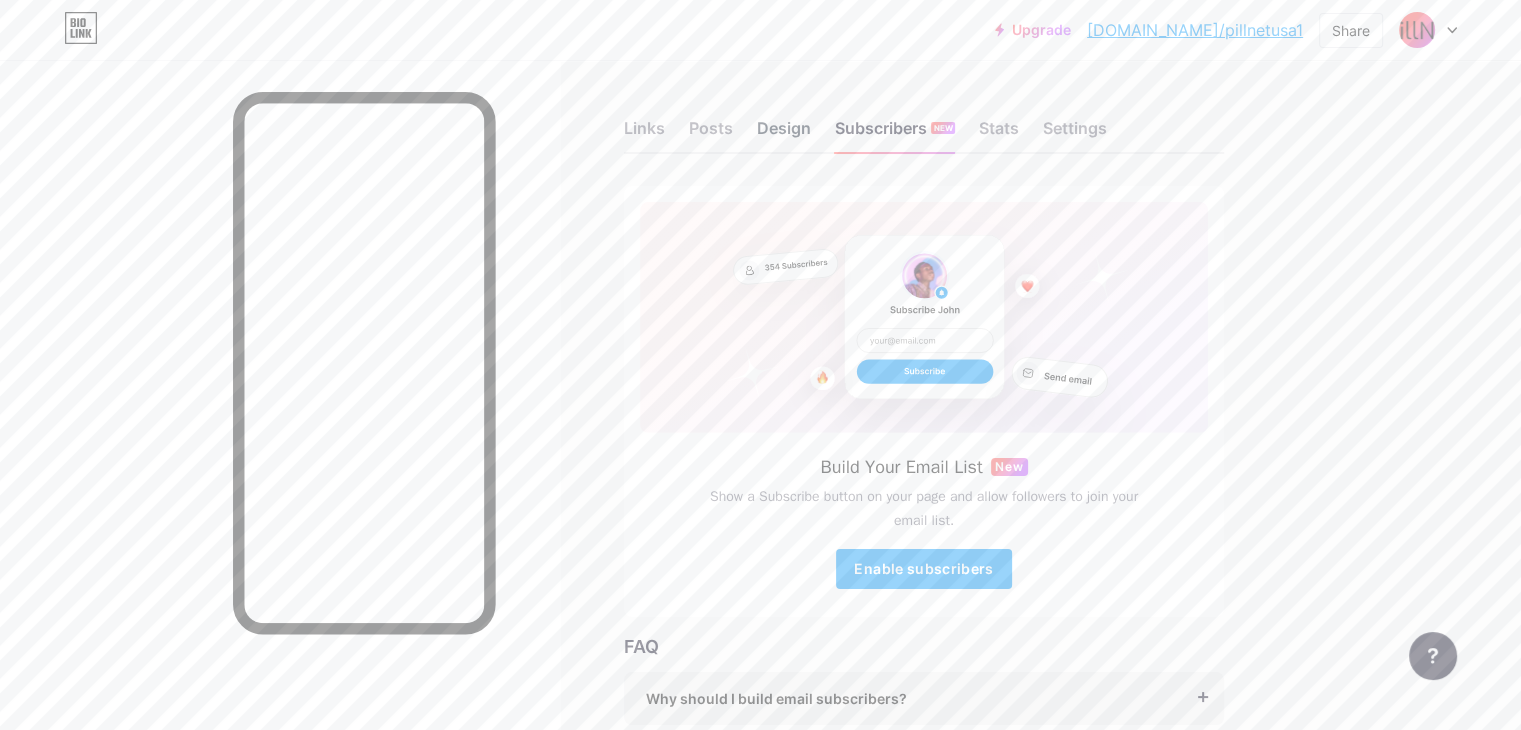 click on "Design" at bounding box center [784, 134] 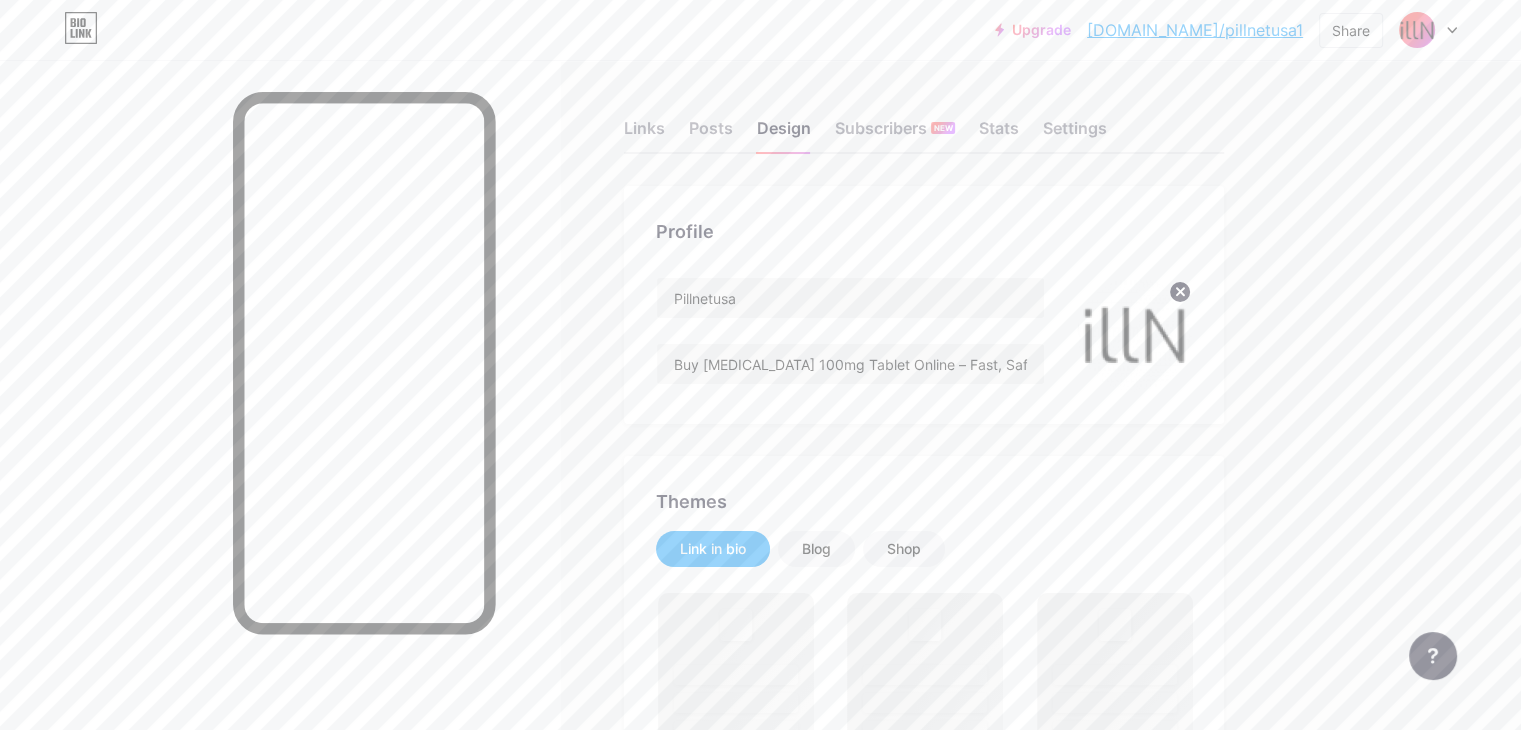 click 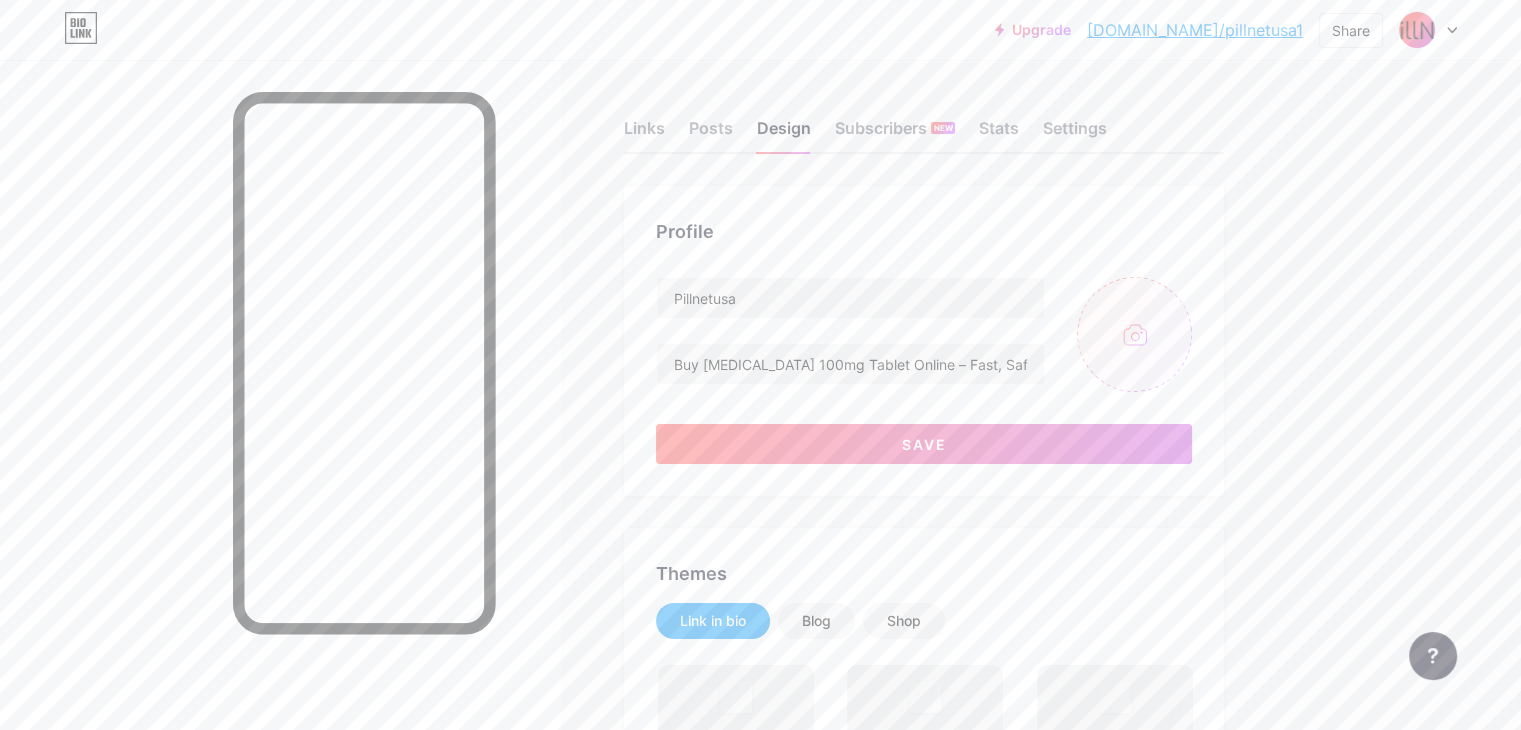 click at bounding box center (1134, 334) 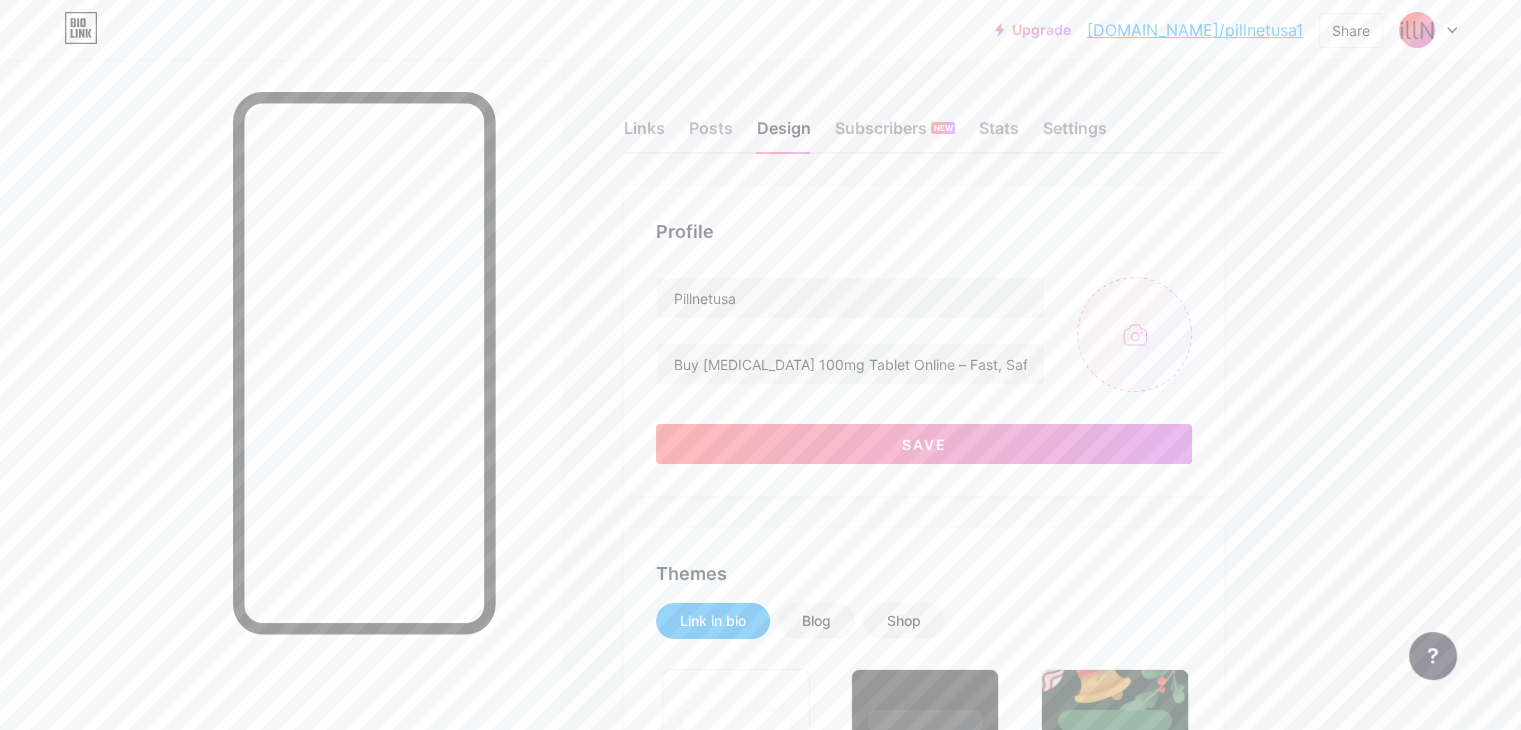 type on "C:\fakepath\pillnetusa.png" 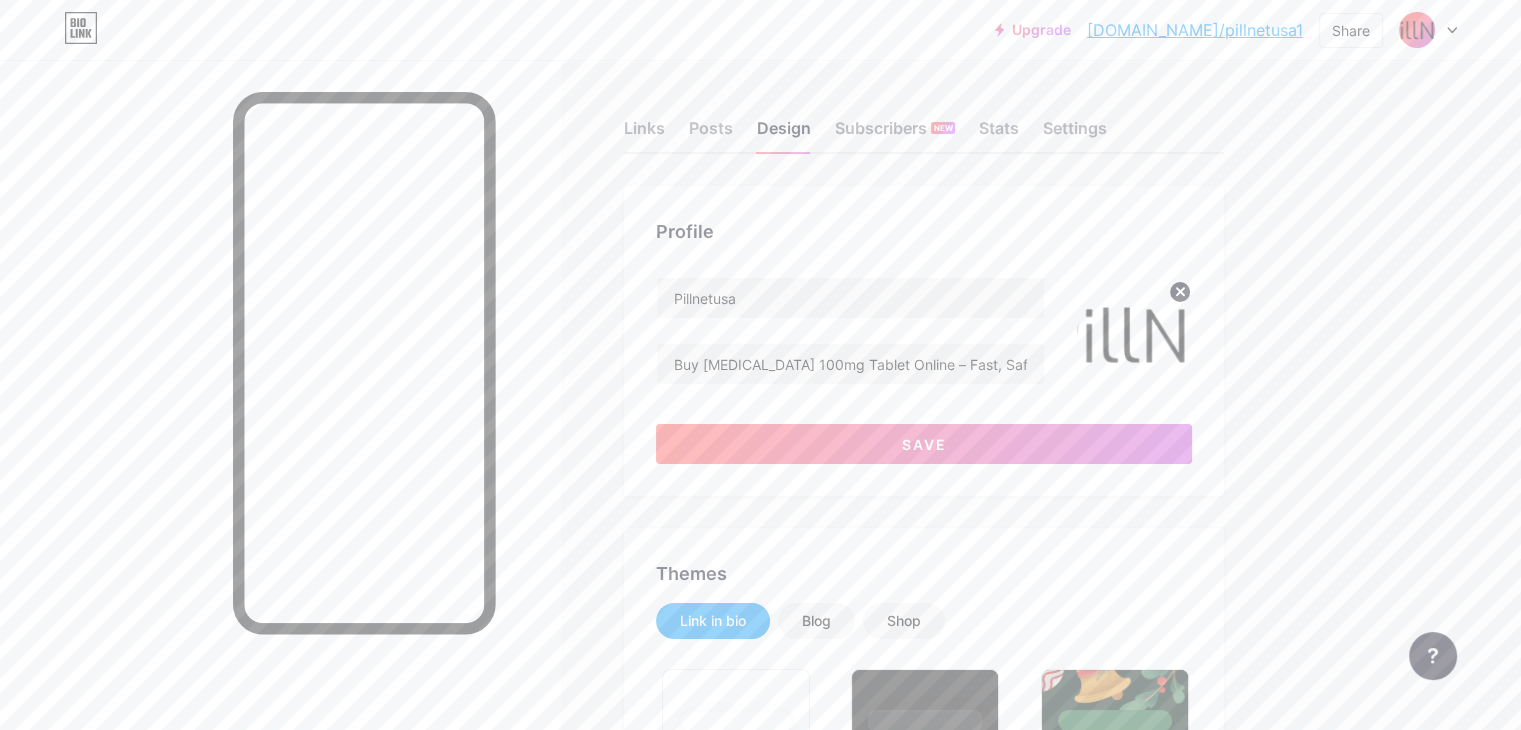 click 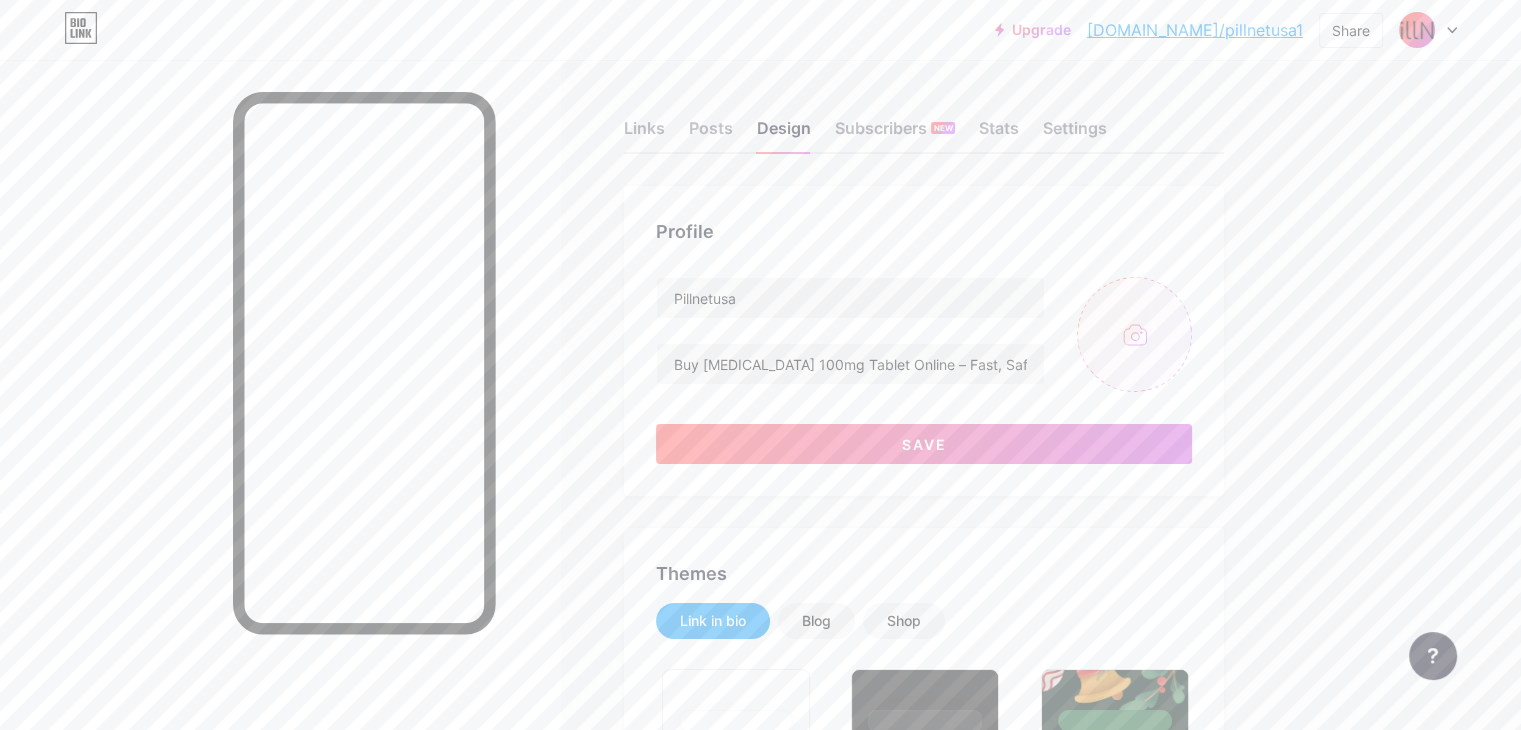 click at bounding box center (1134, 334) 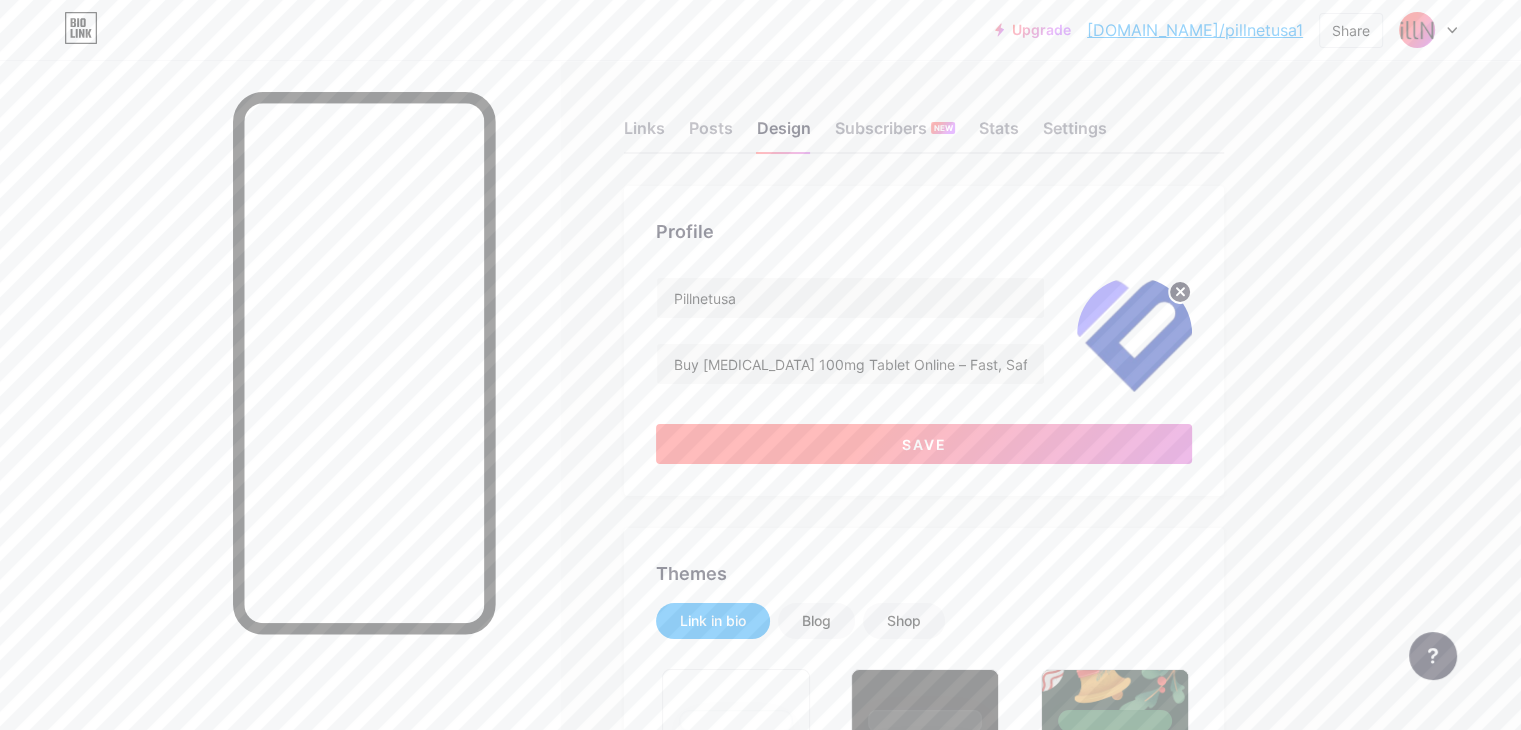 click on "Save" at bounding box center (924, 444) 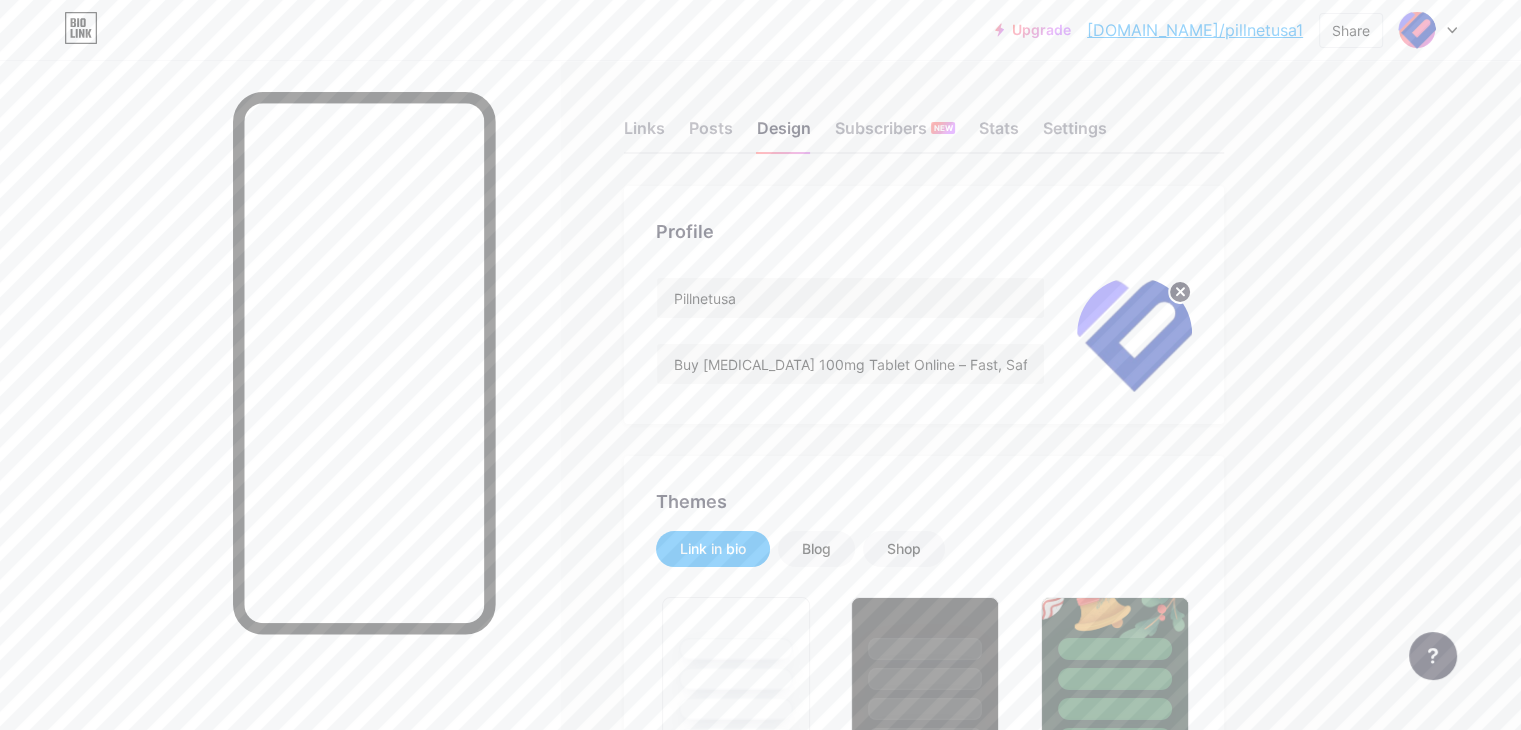 click on "Upgrade   [DOMAIN_NAME]/pillne...   [DOMAIN_NAME]/pillnetusa1   Share               Switch accounts     Pillnetusa   [DOMAIN_NAME]/pillnetusa1       + Add a new page        Account settings   Logout" at bounding box center (1226, 30) 